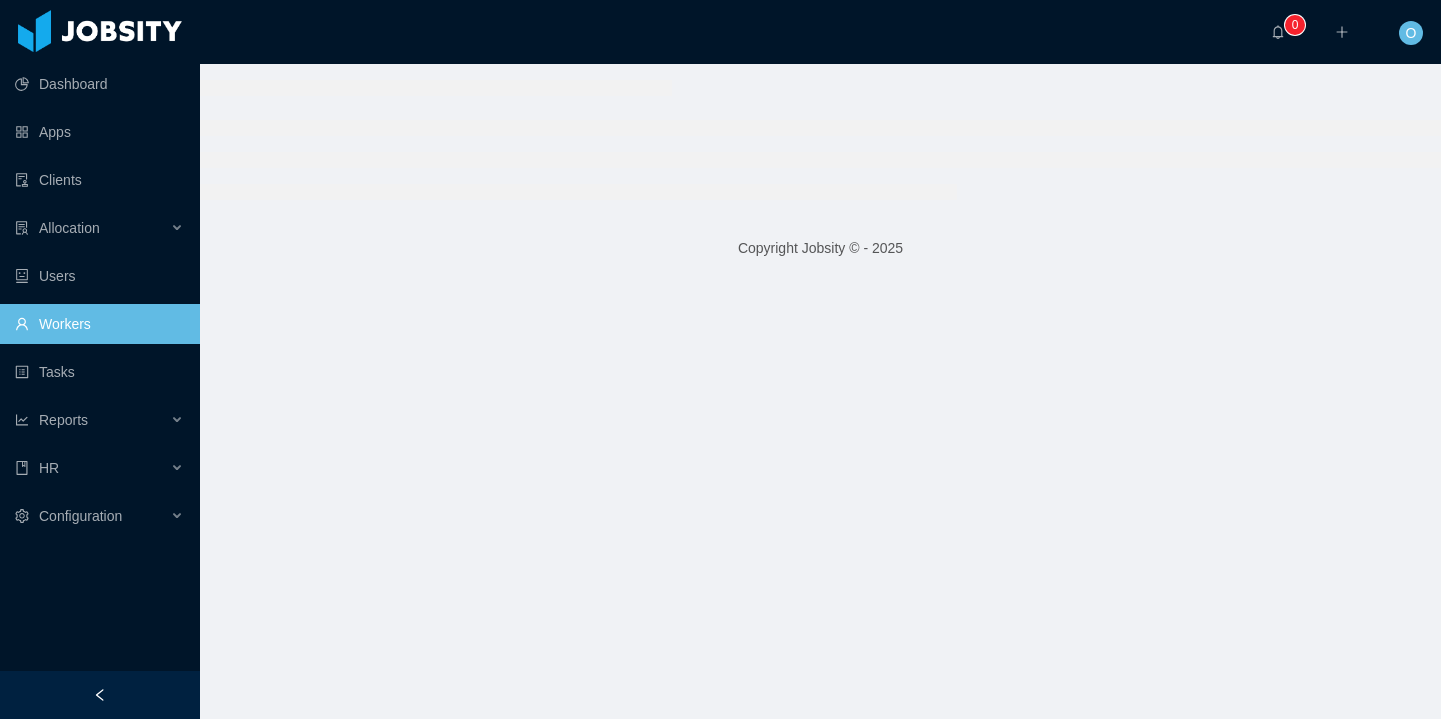 scroll, scrollTop: 0, scrollLeft: 0, axis: both 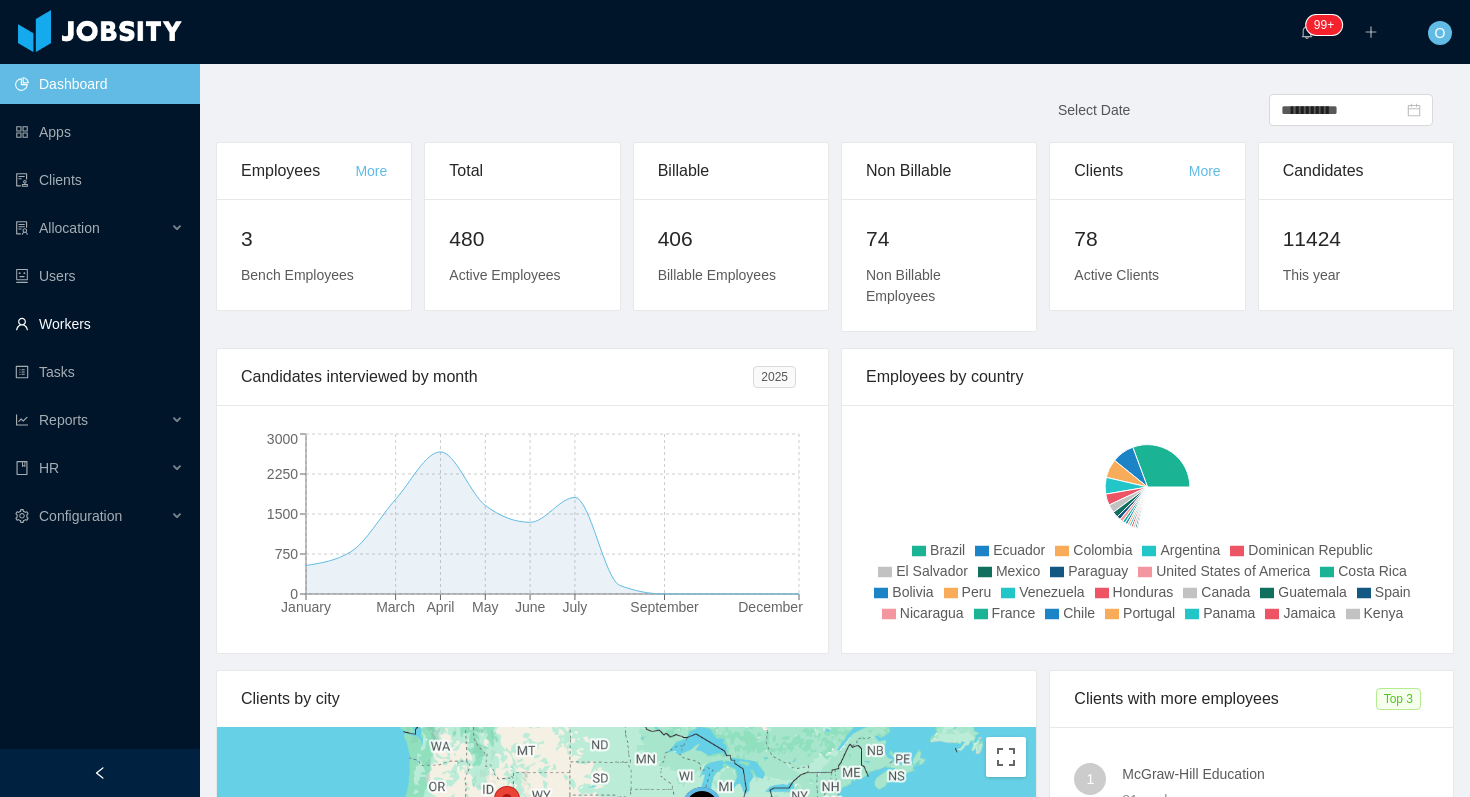 click on "Workers" at bounding box center (99, 324) 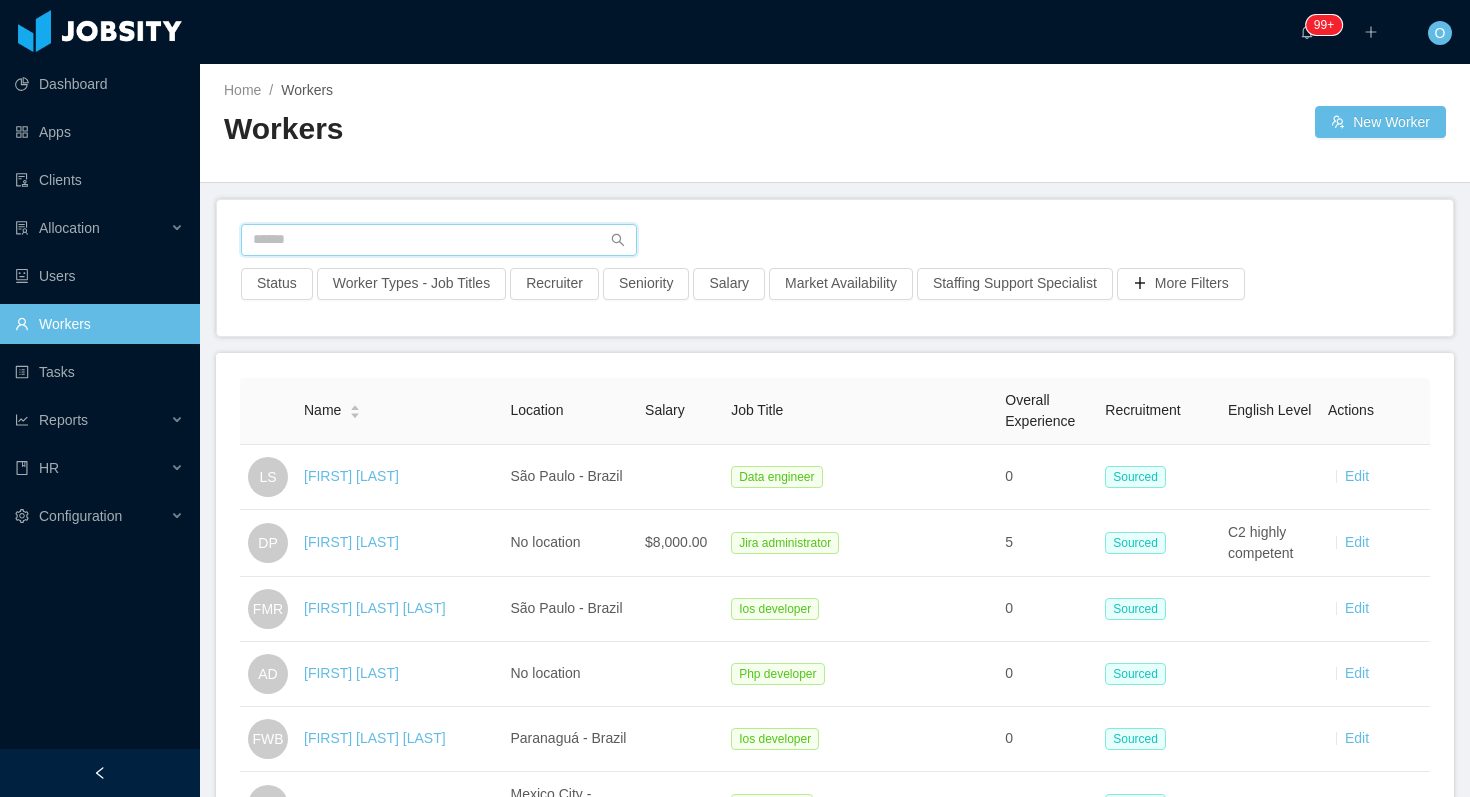 click at bounding box center [439, 240] 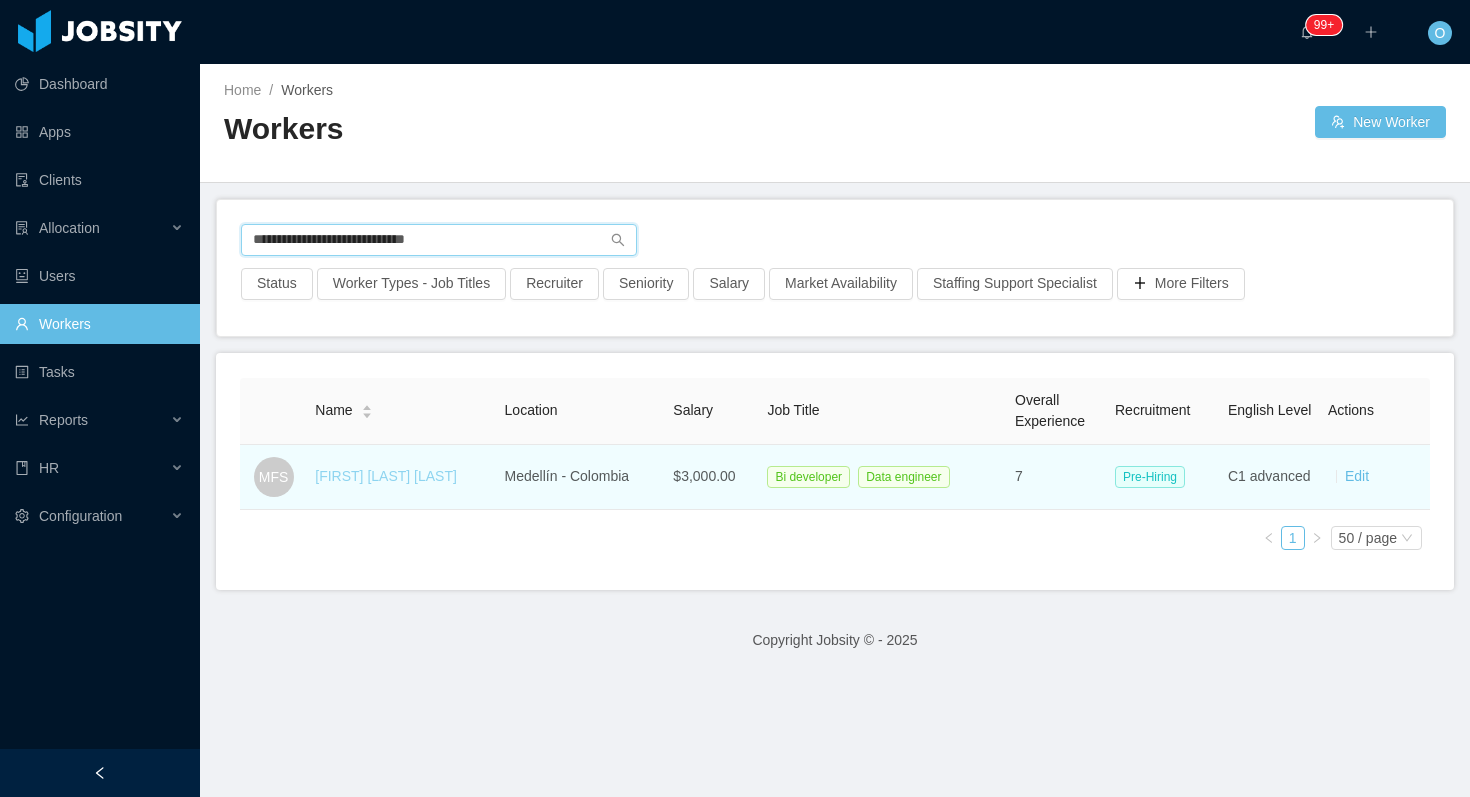 type on "**********" 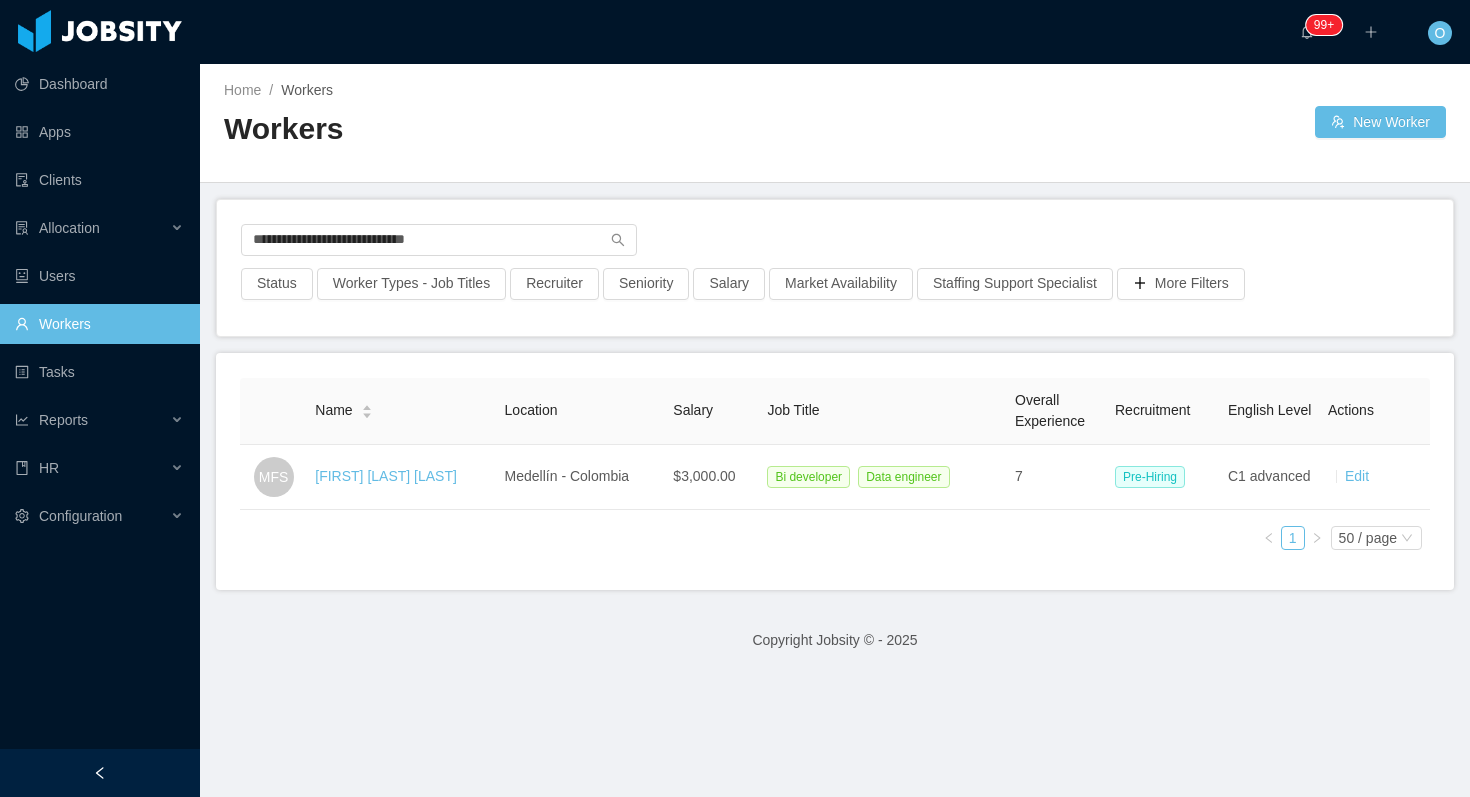 click on "Martin Fernandez Saldarriaga" at bounding box center [386, 476] 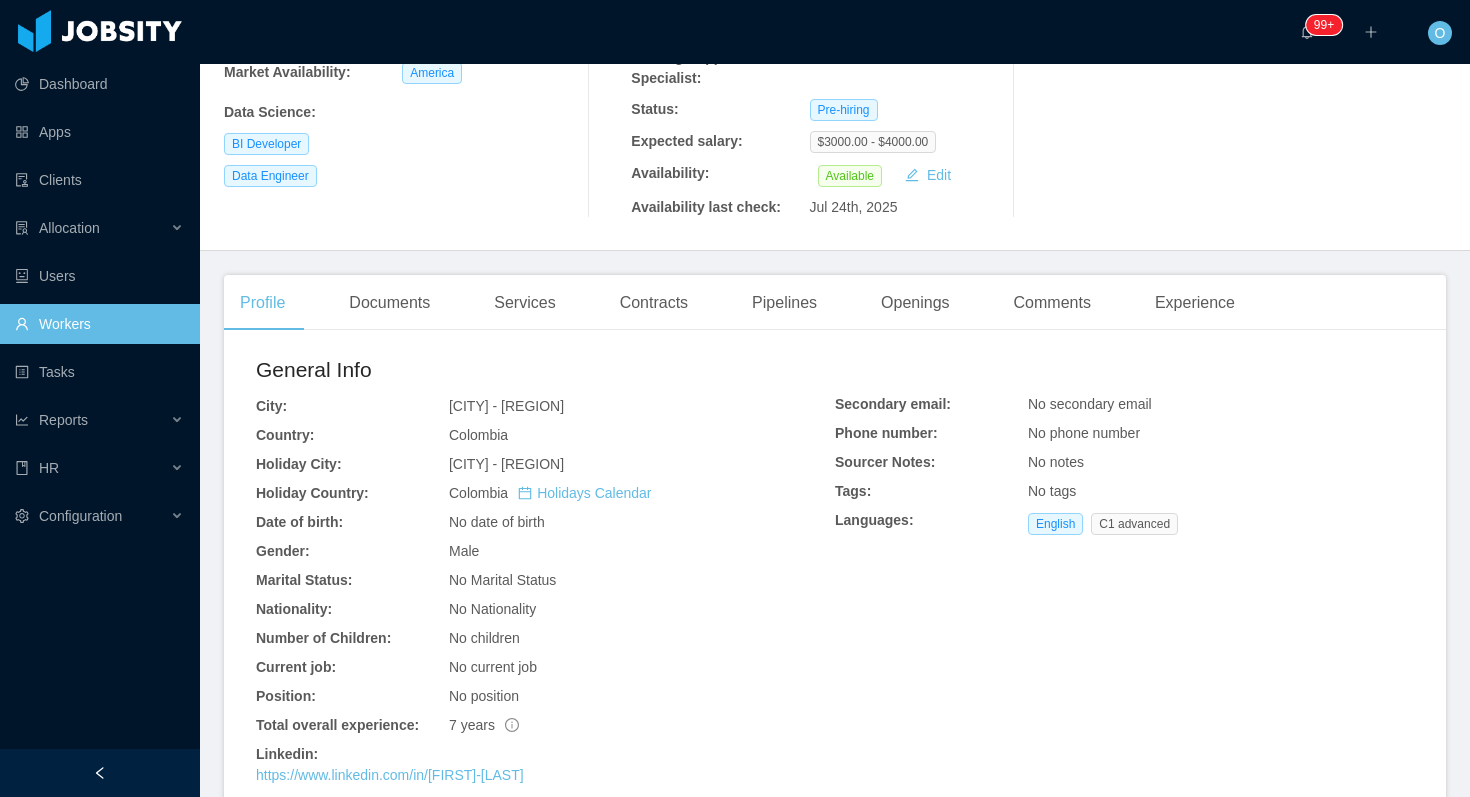 scroll, scrollTop: 482, scrollLeft: 0, axis: vertical 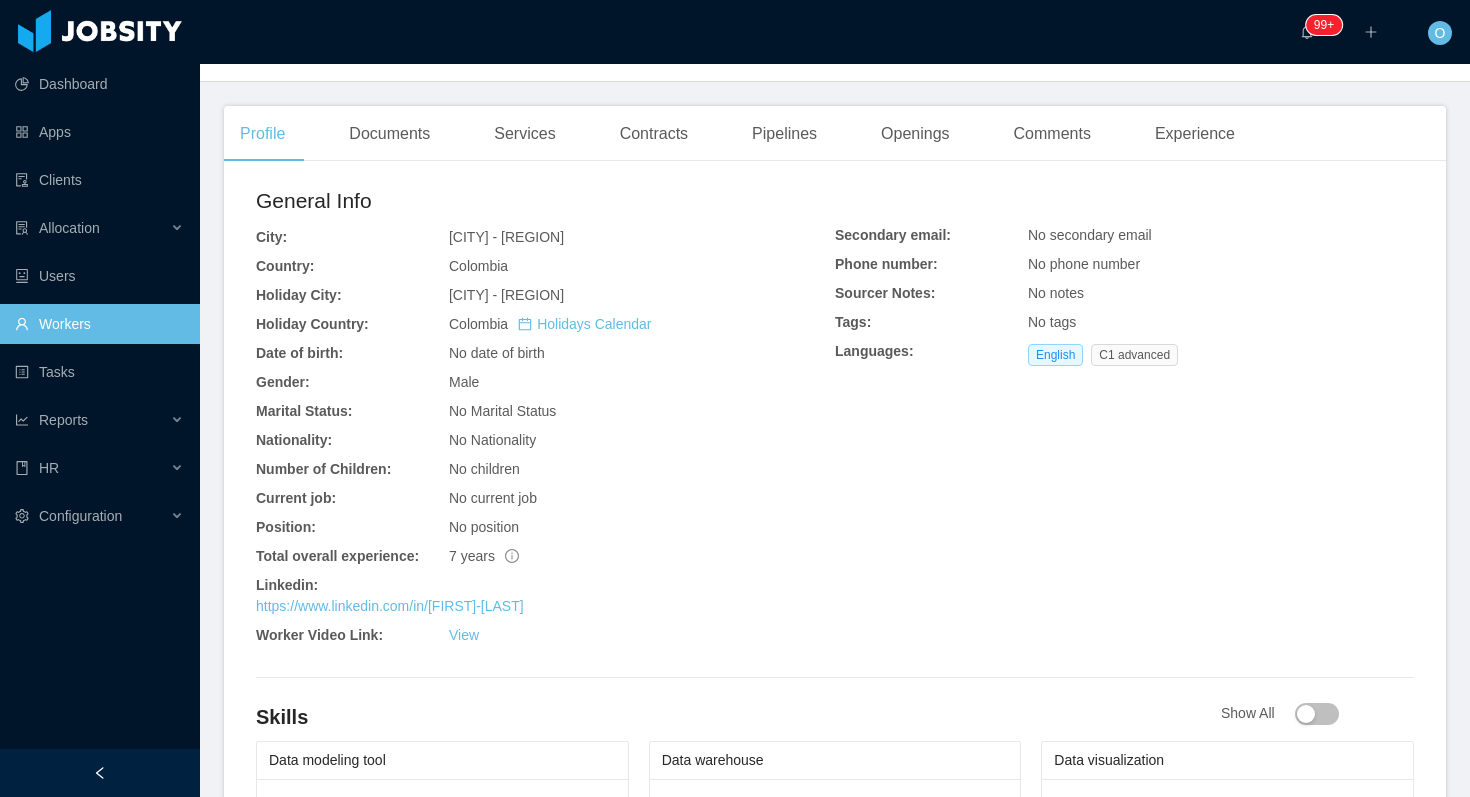 drag, startPoint x: 535, startPoint y: 611, endPoint x: 230, endPoint y: 2, distance: 681.10645 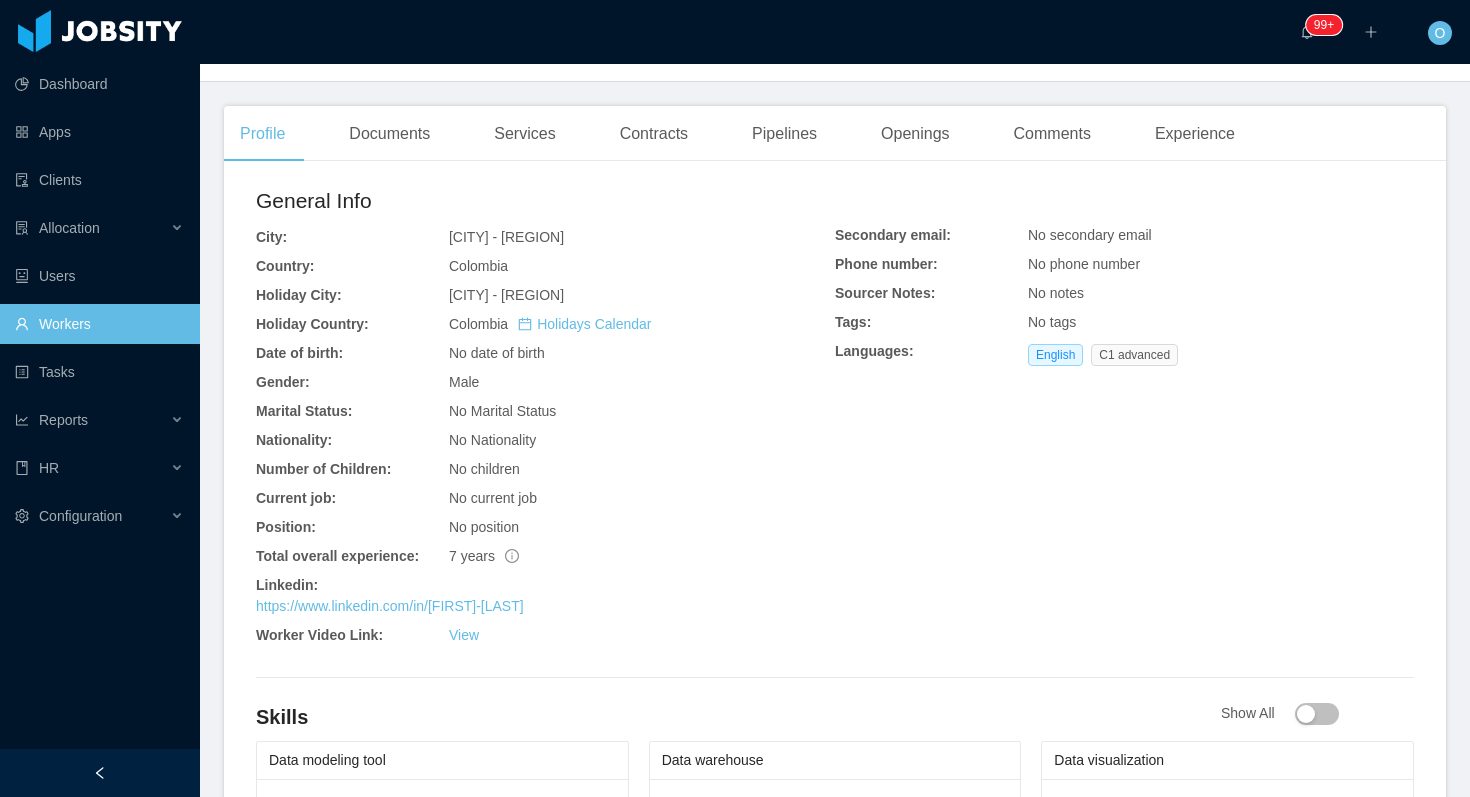 scroll, scrollTop: 0, scrollLeft: 0, axis: both 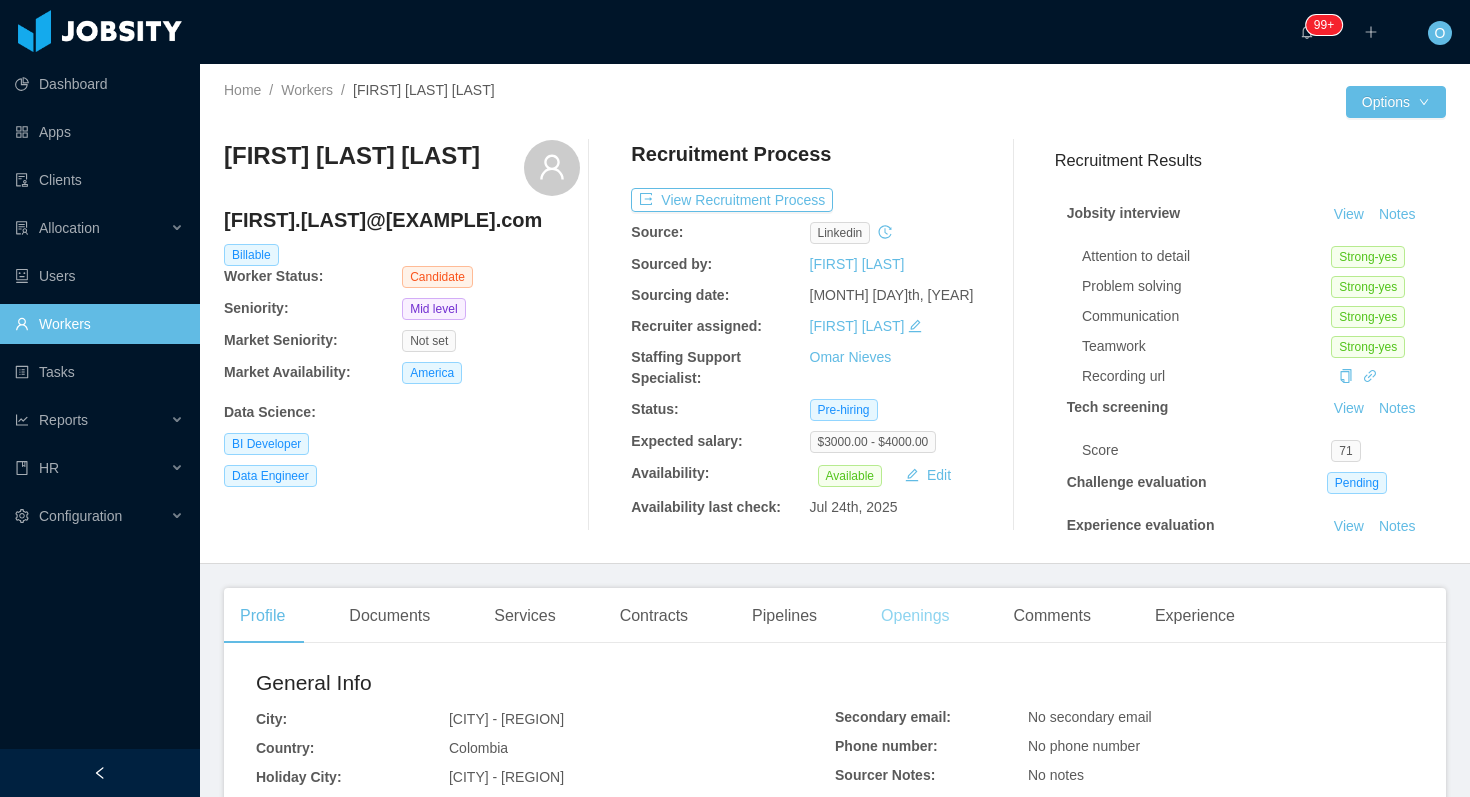 click on "Openings" at bounding box center [915, 616] 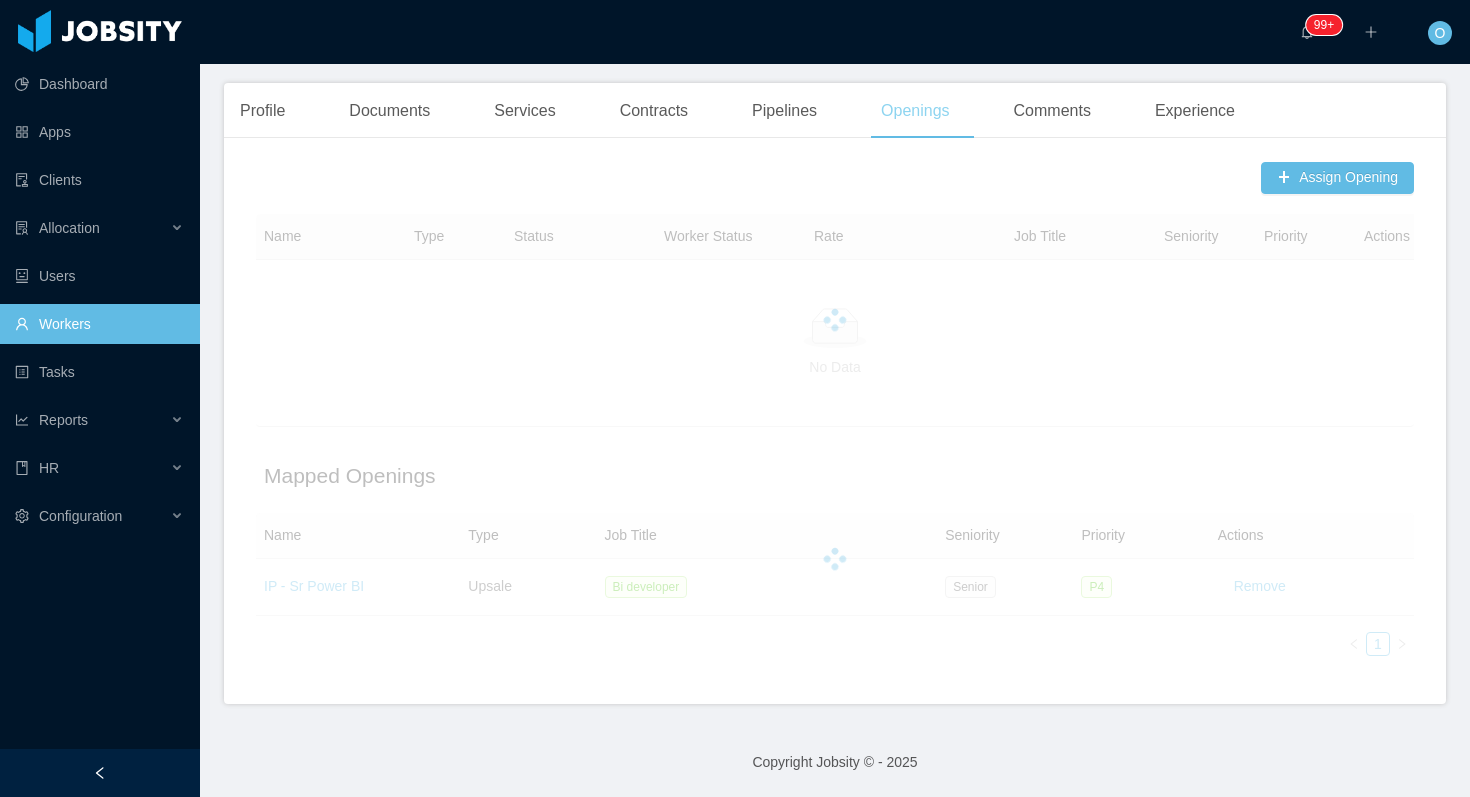 scroll, scrollTop: 483, scrollLeft: 0, axis: vertical 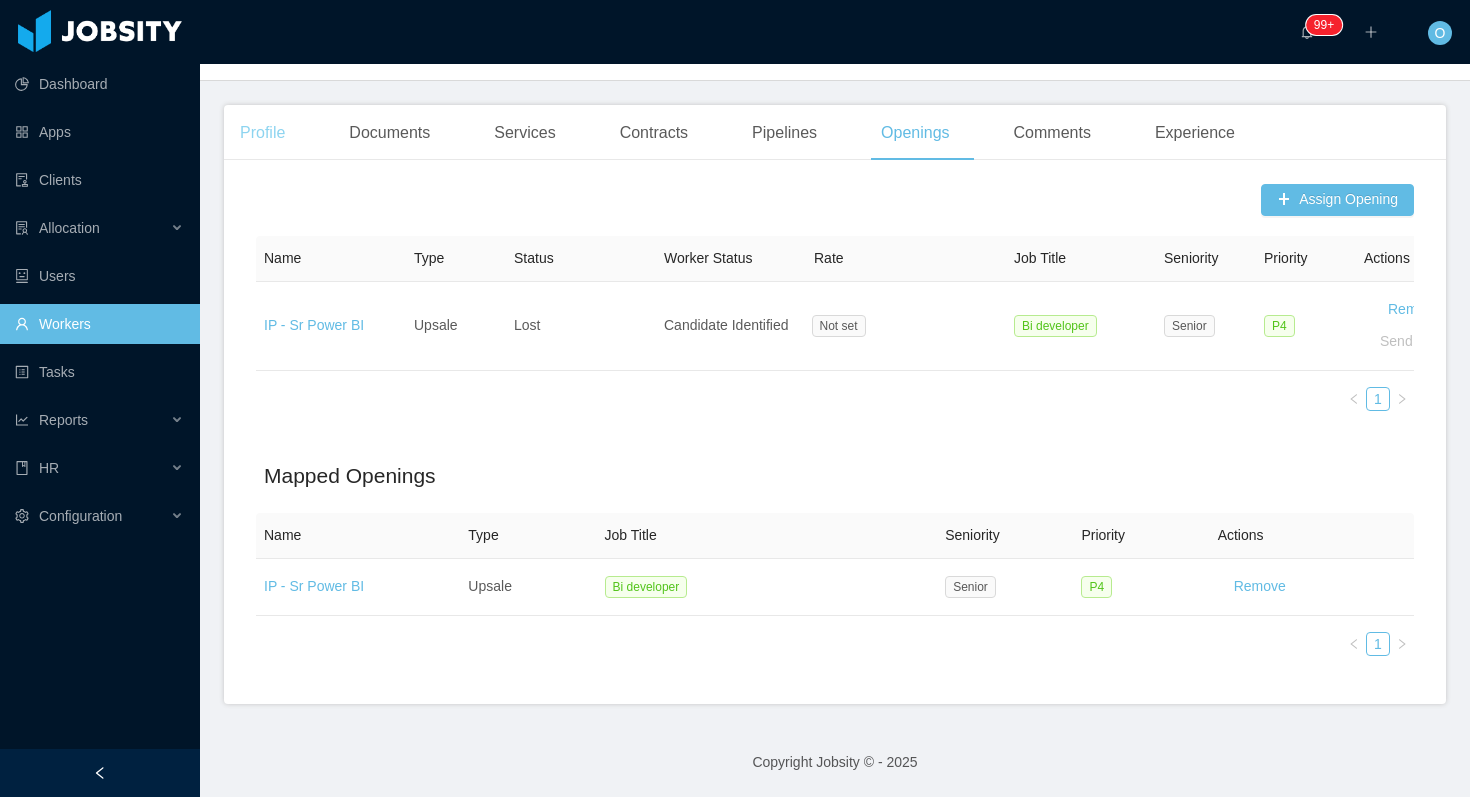 click on "Profile" at bounding box center (262, 133) 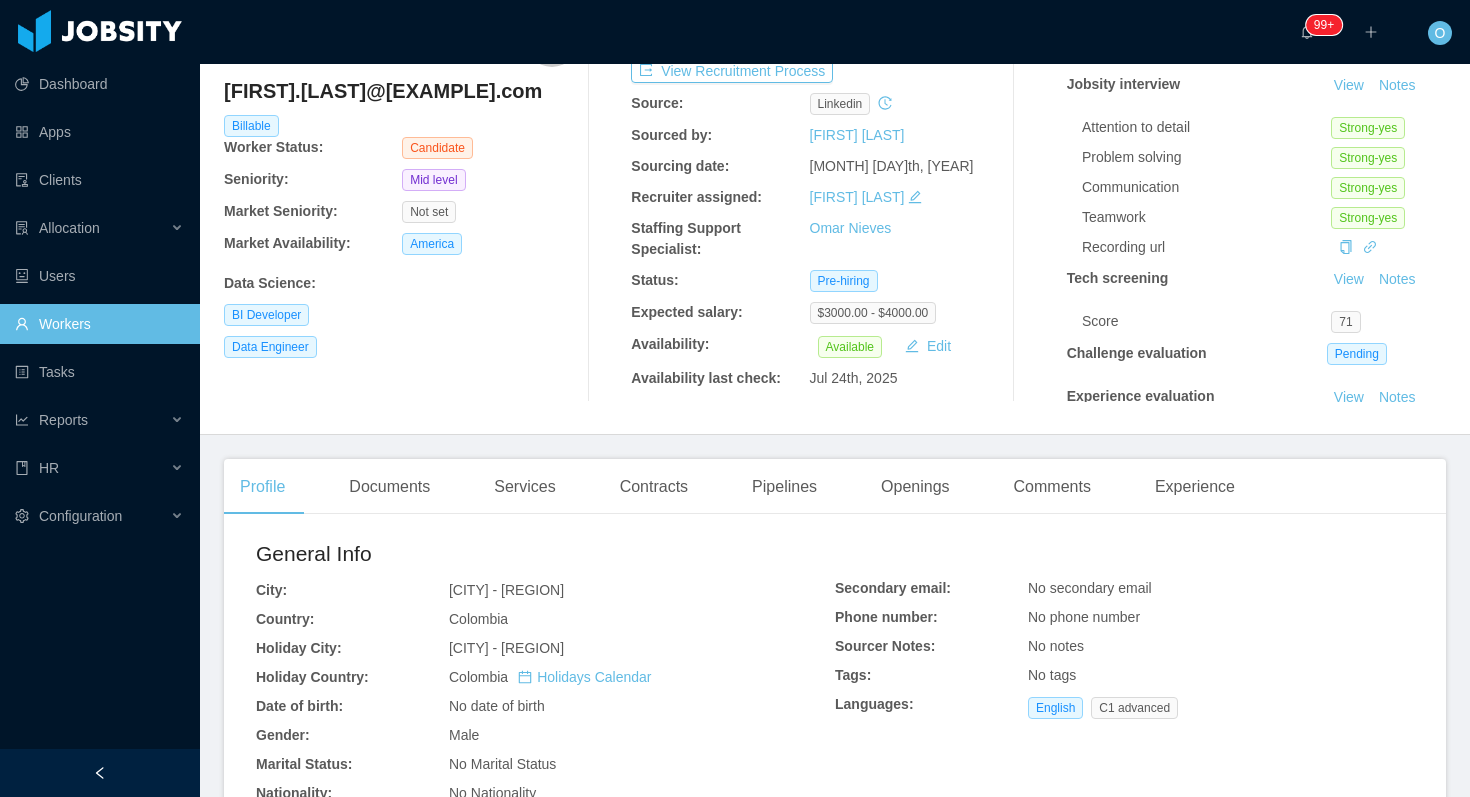 scroll, scrollTop: 0, scrollLeft: 0, axis: both 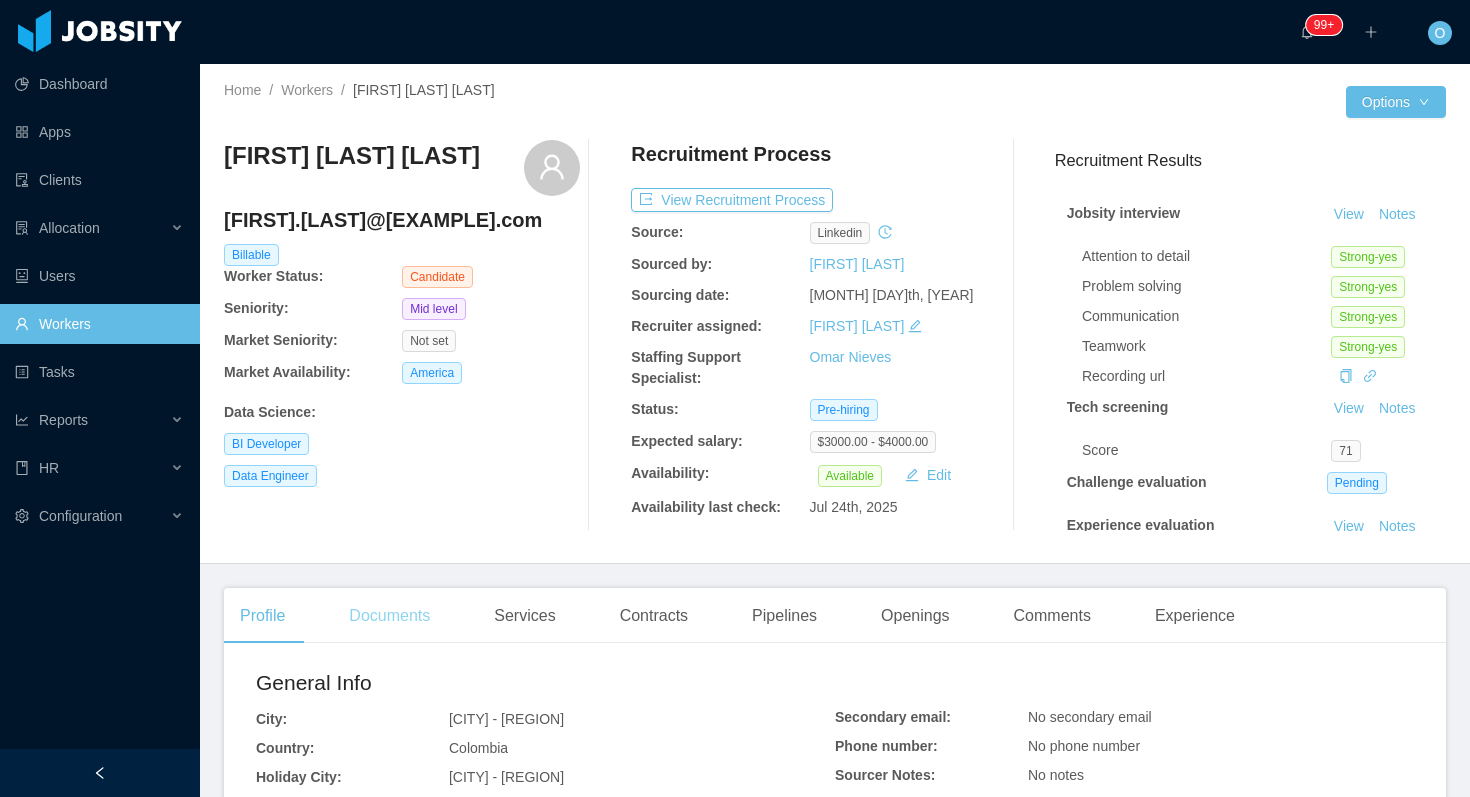 click on "Documents" at bounding box center (389, 616) 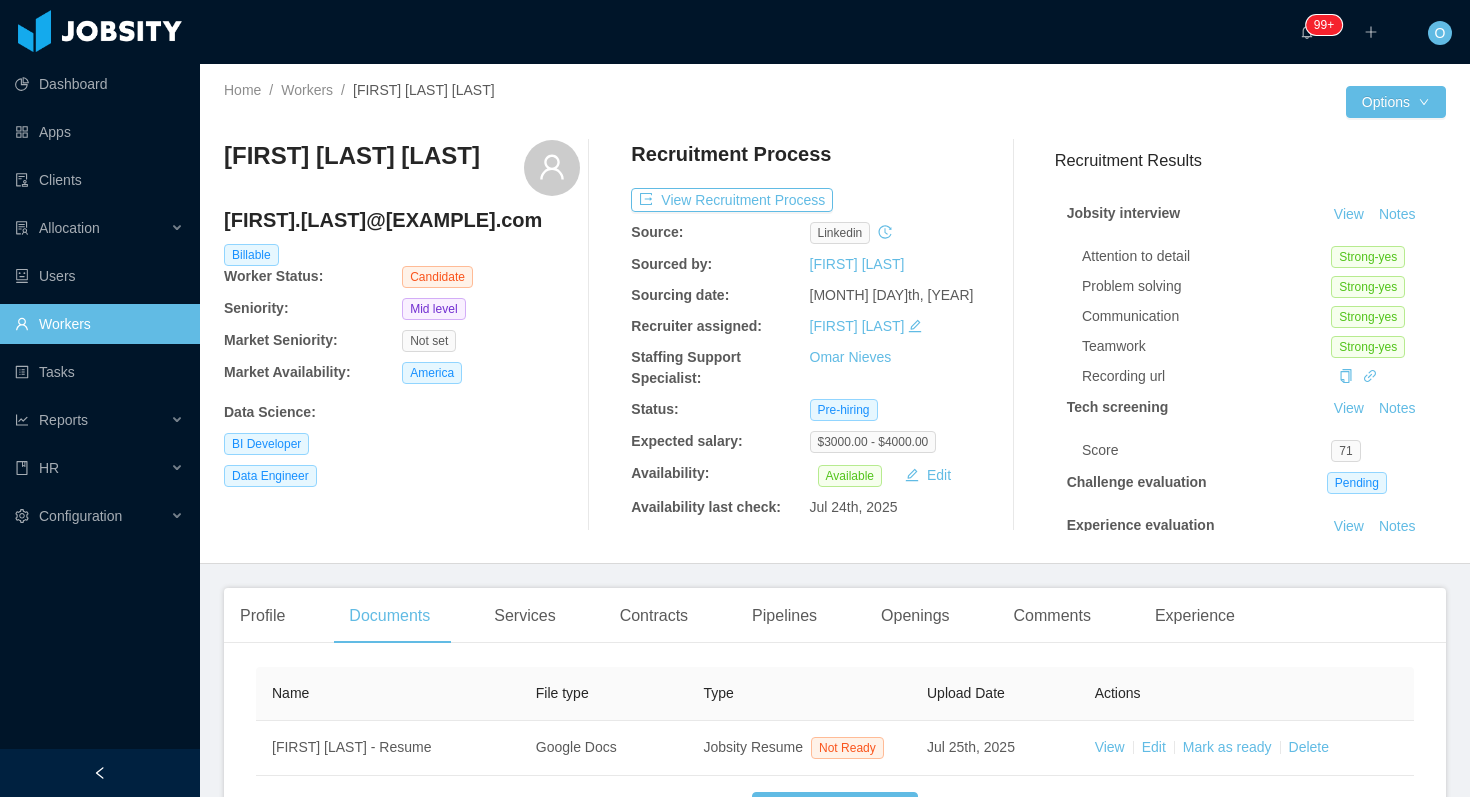 scroll, scrollTop: 173, scrollLeft: 0, axis: vertical 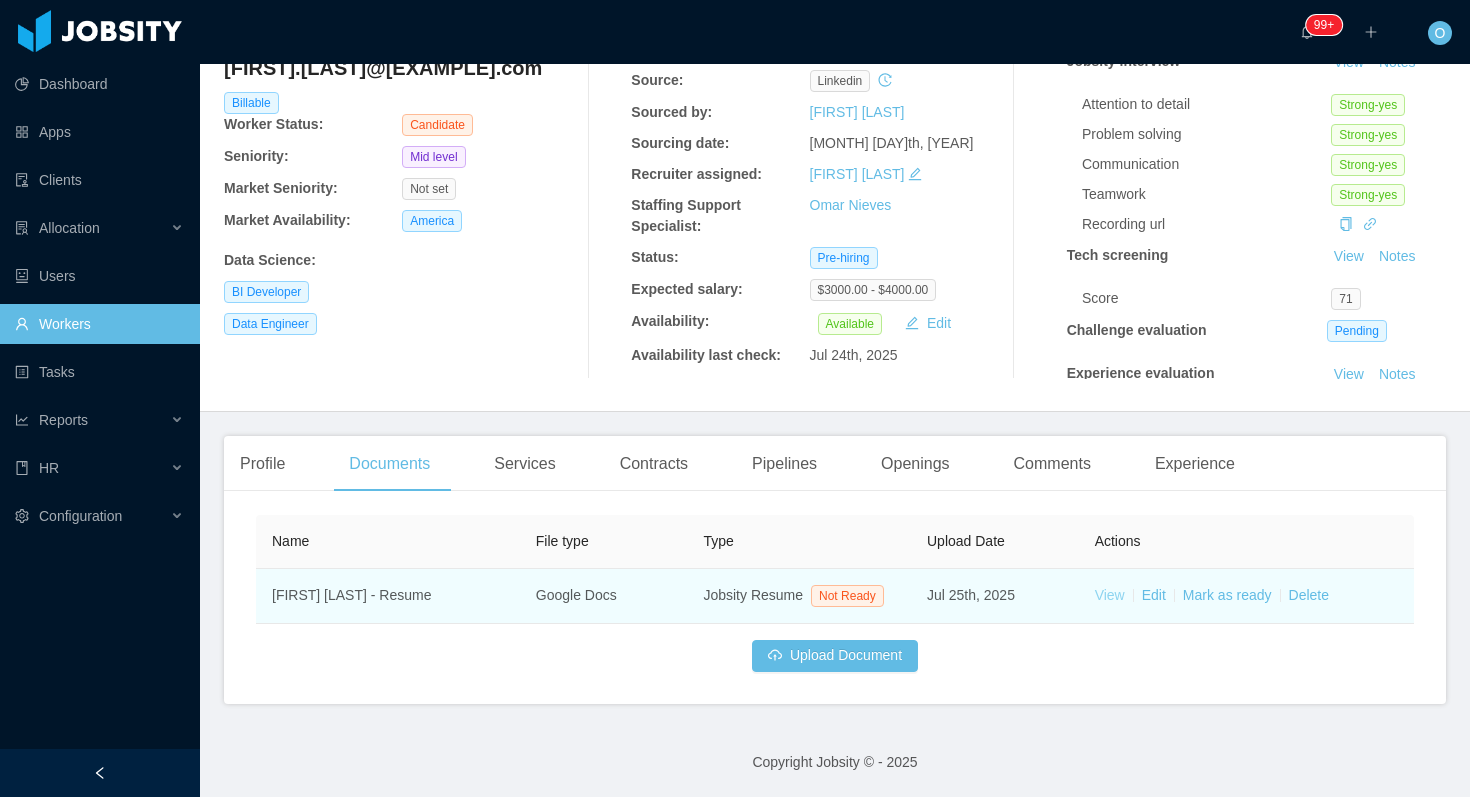click on "View" at bounding box center (1110, 595) 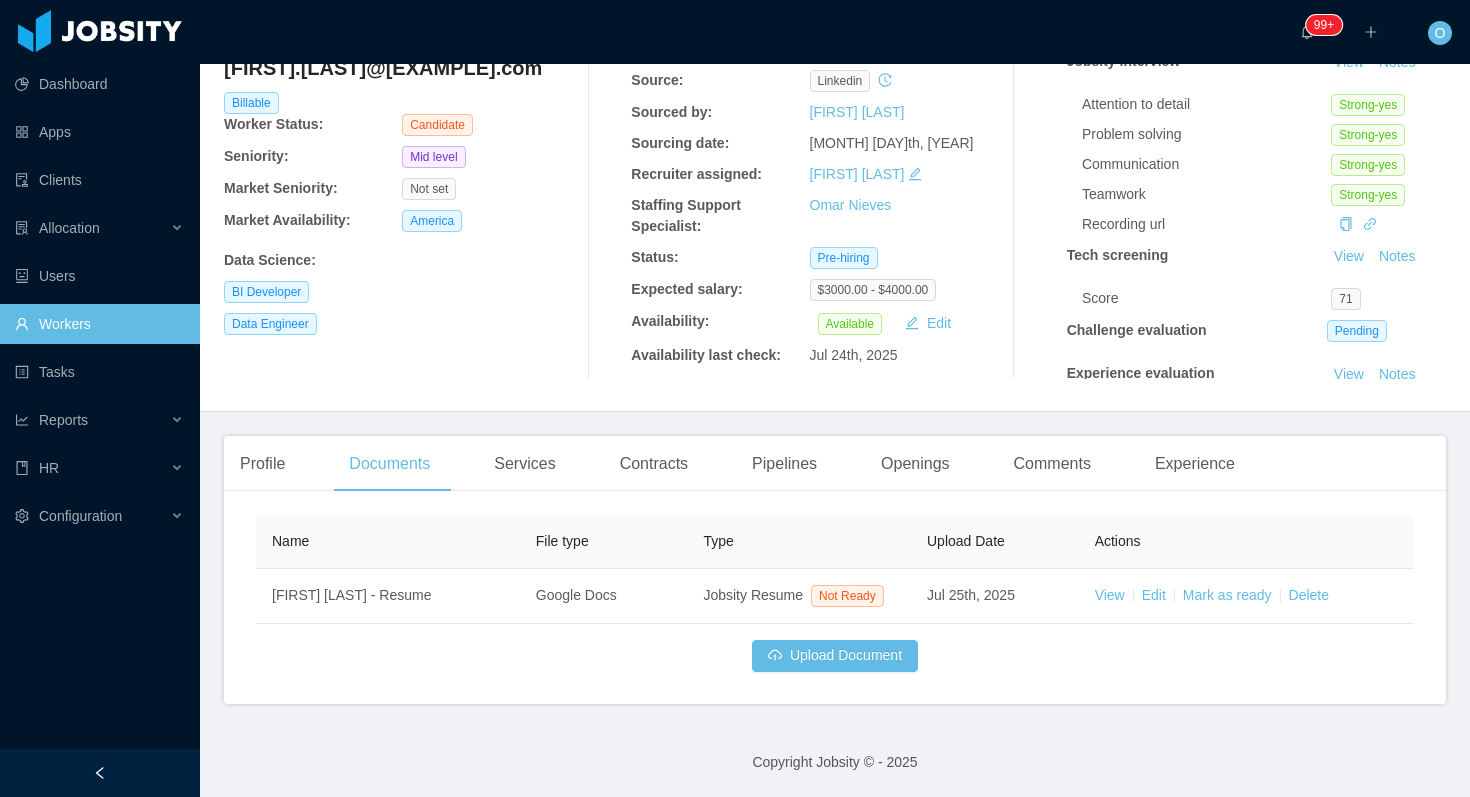 scroll, scrollTop: 0, scrollLeft: 0, axis: both 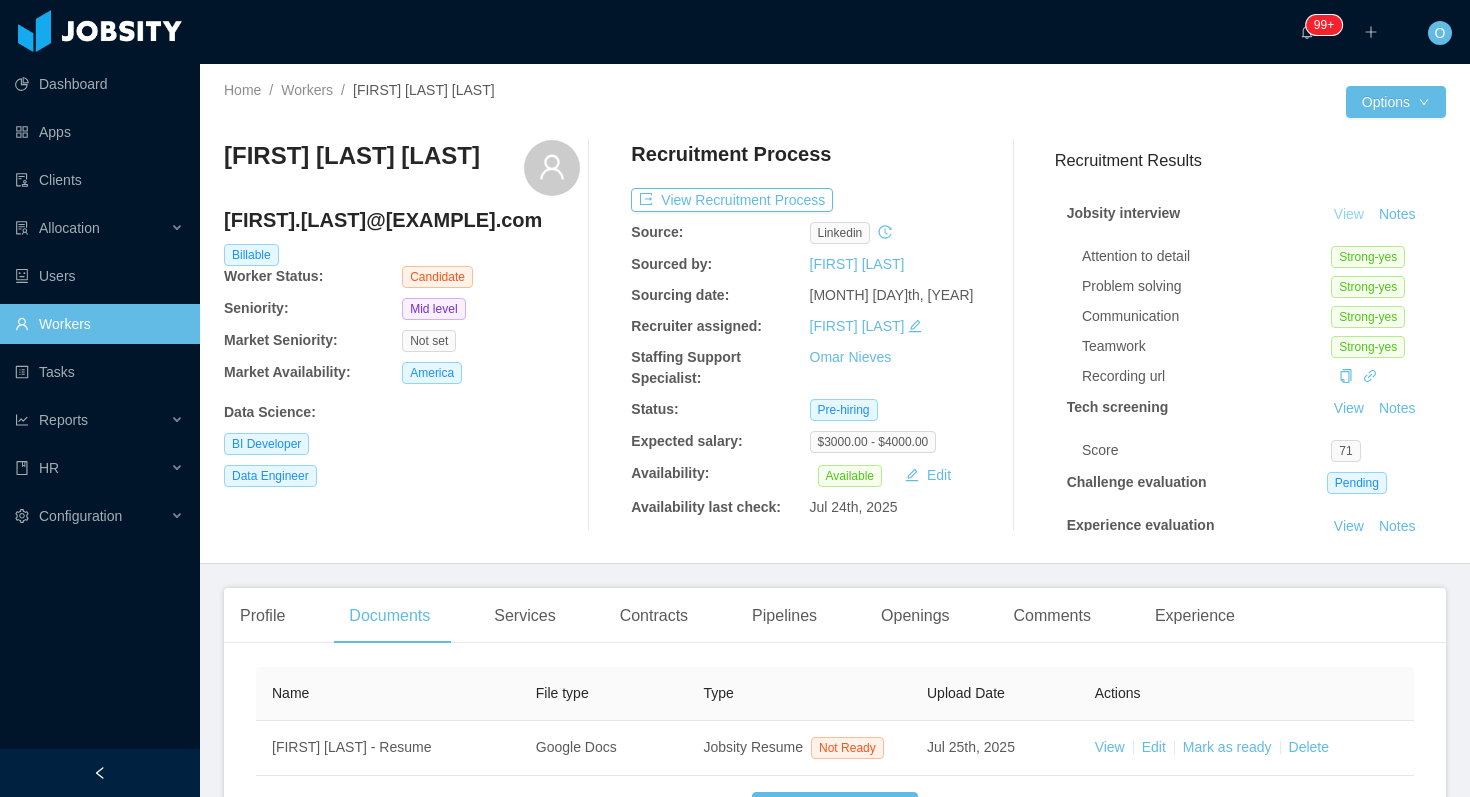 click on "View" at bounding box center (1349, 214) 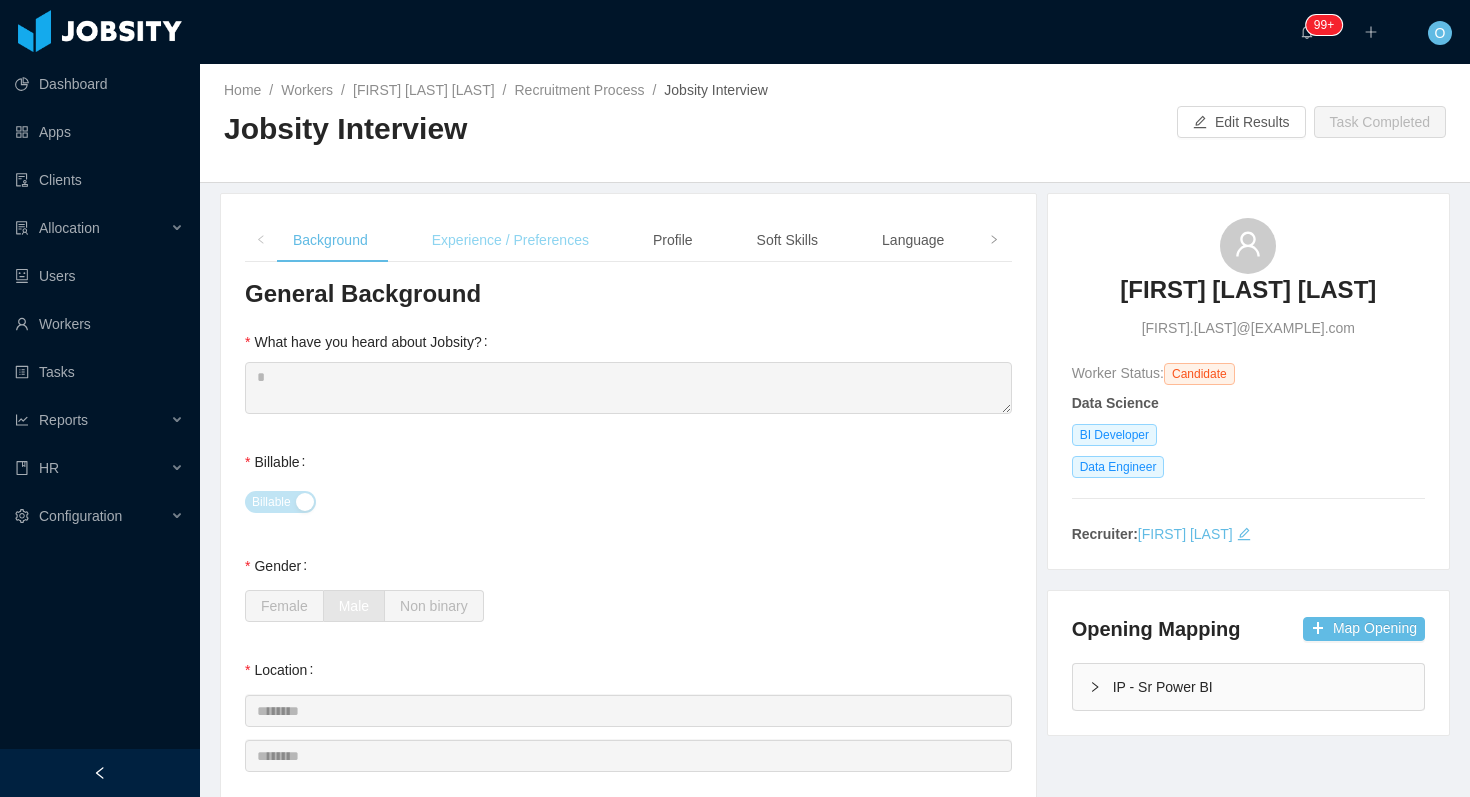 click on "Experience / Preferences" at bounding box center (510, 240) 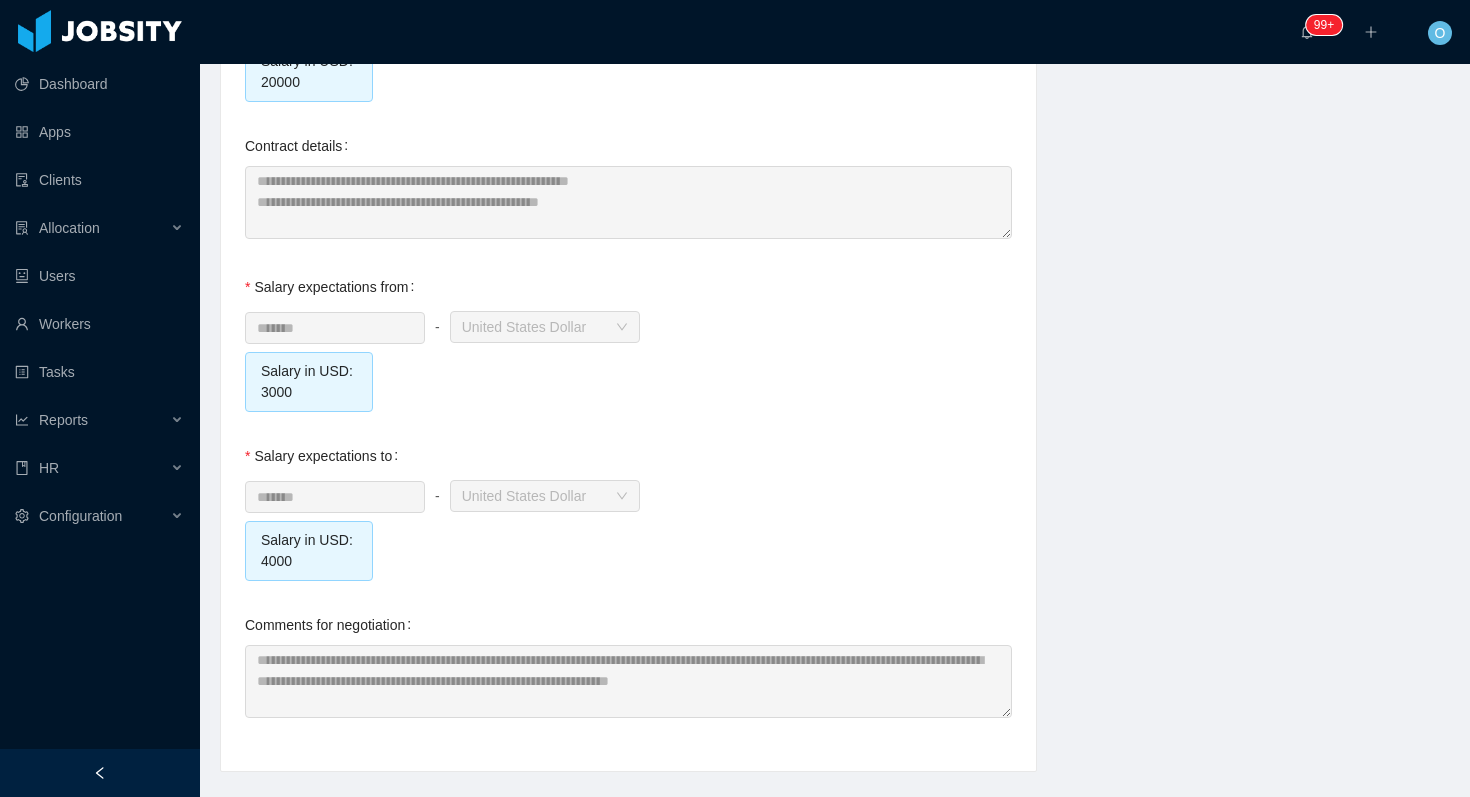 scroll, scrollTop: 2122, scrollLeft: 0, axis: vertical 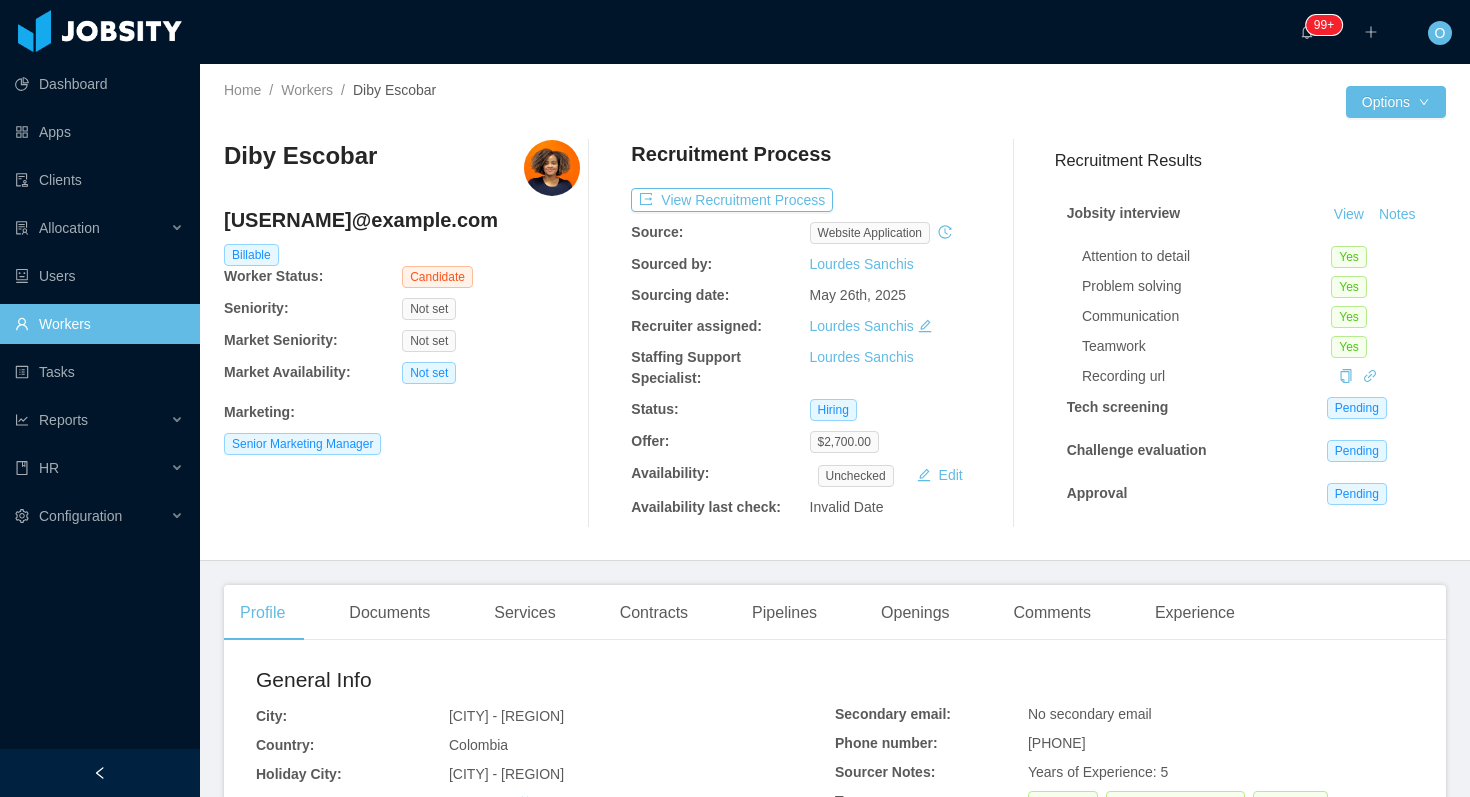 click on "dibyescobar@gmail.com" at bounding box center [402, 220] 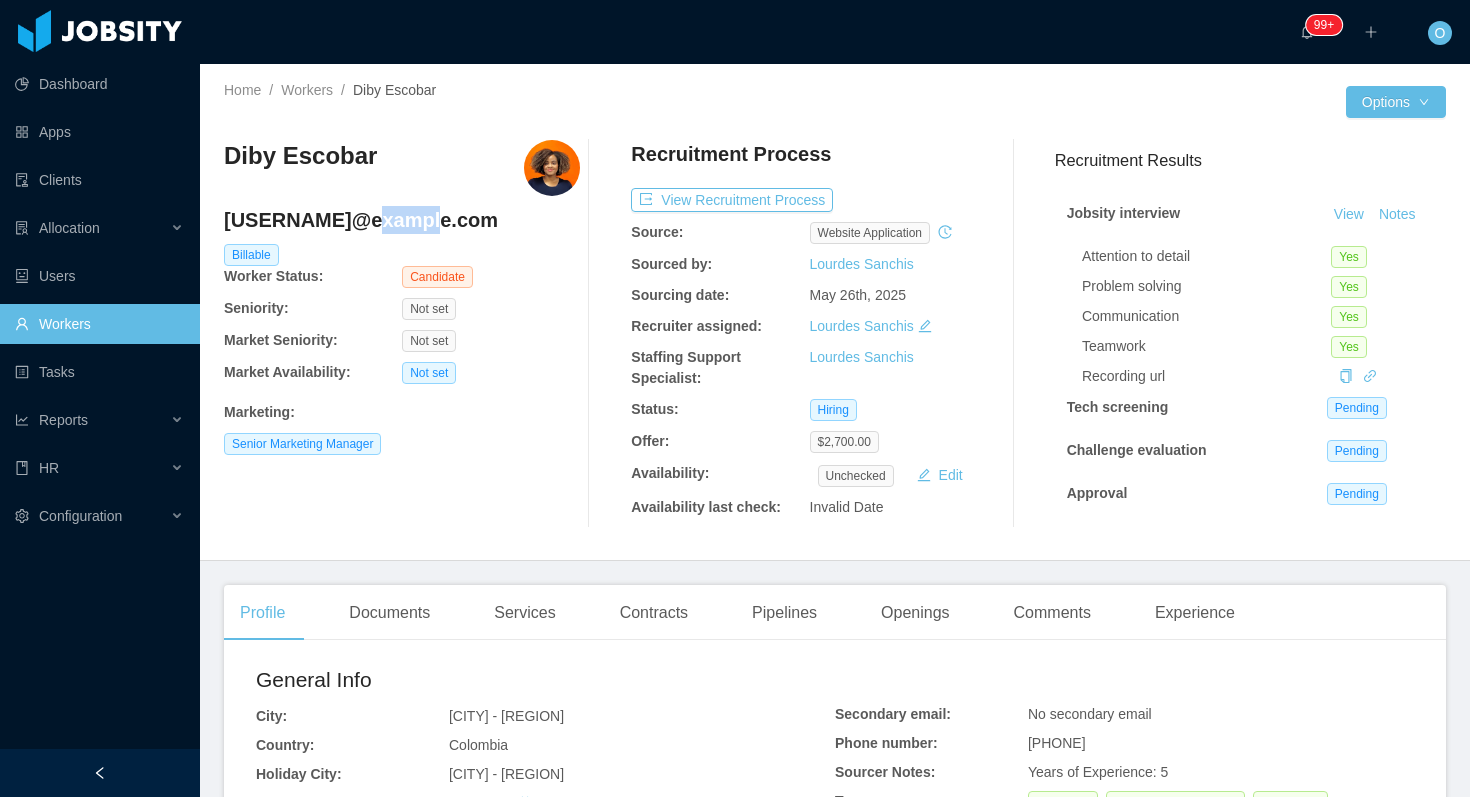 click on "dibyescobar@gmail.com" at bounding box center (402, 220) 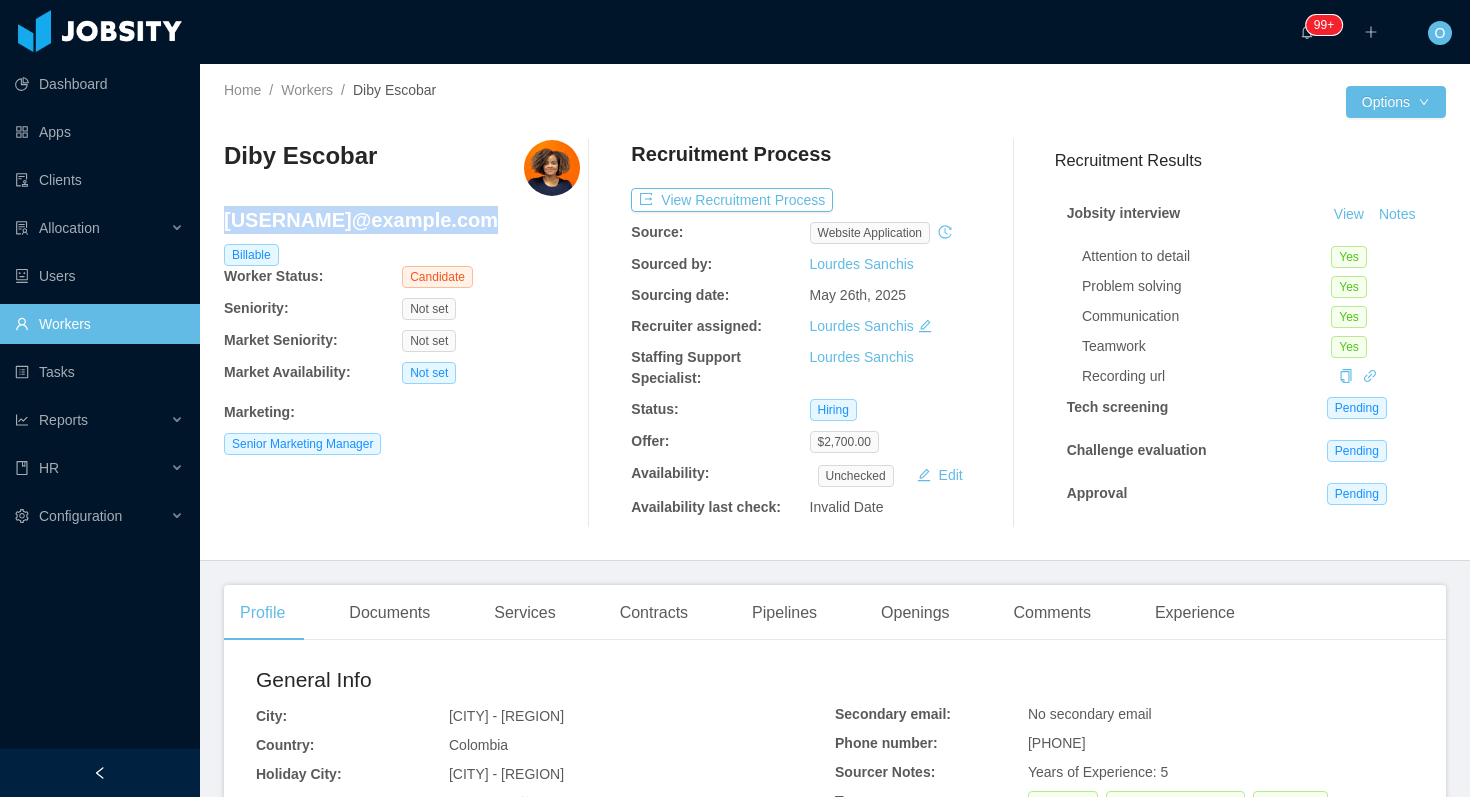 click on "dibyescobar@gmail.com" at bounding box center [402, 220] 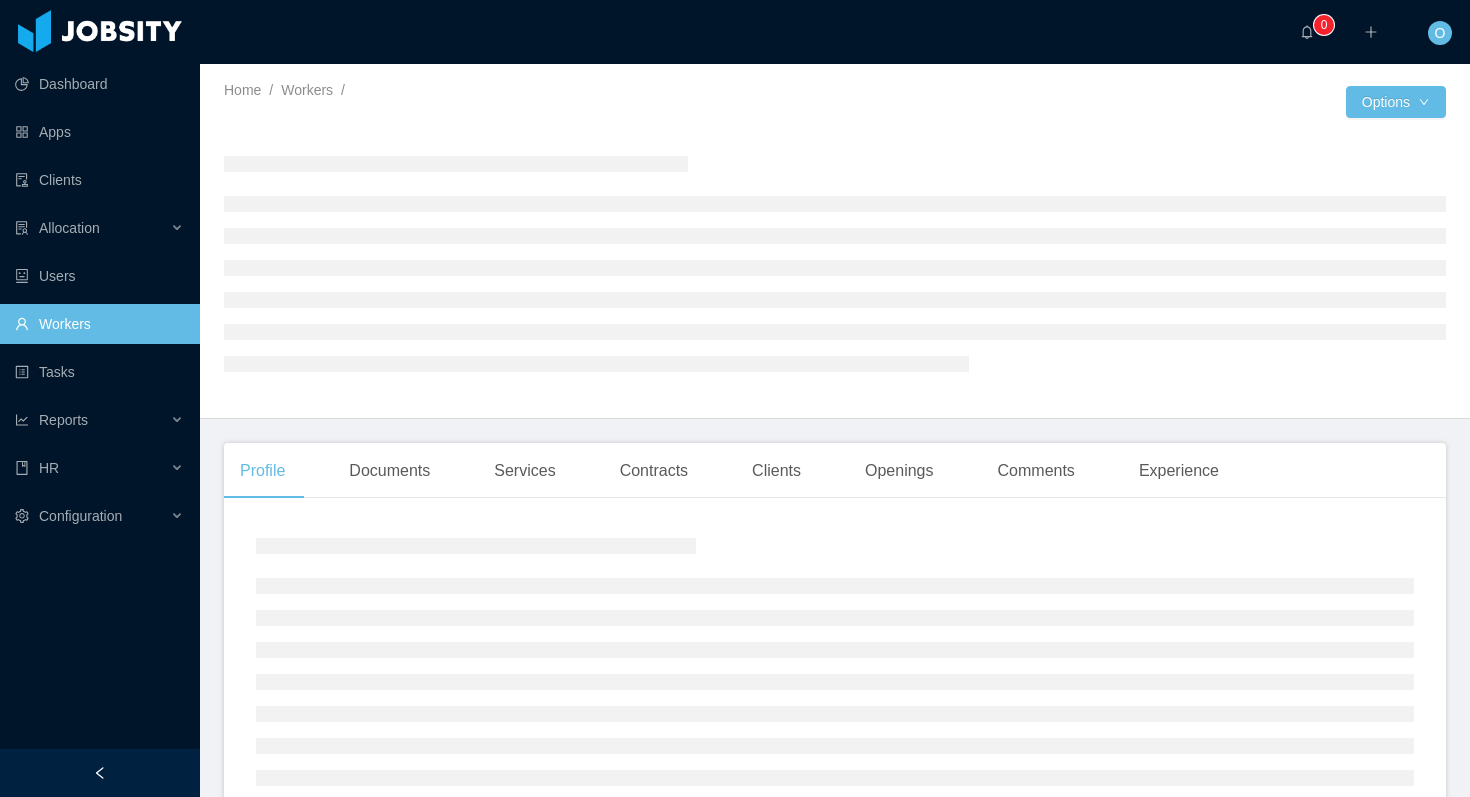 scroll, scrollTop: 0, scrollLeft: 0, axis: both 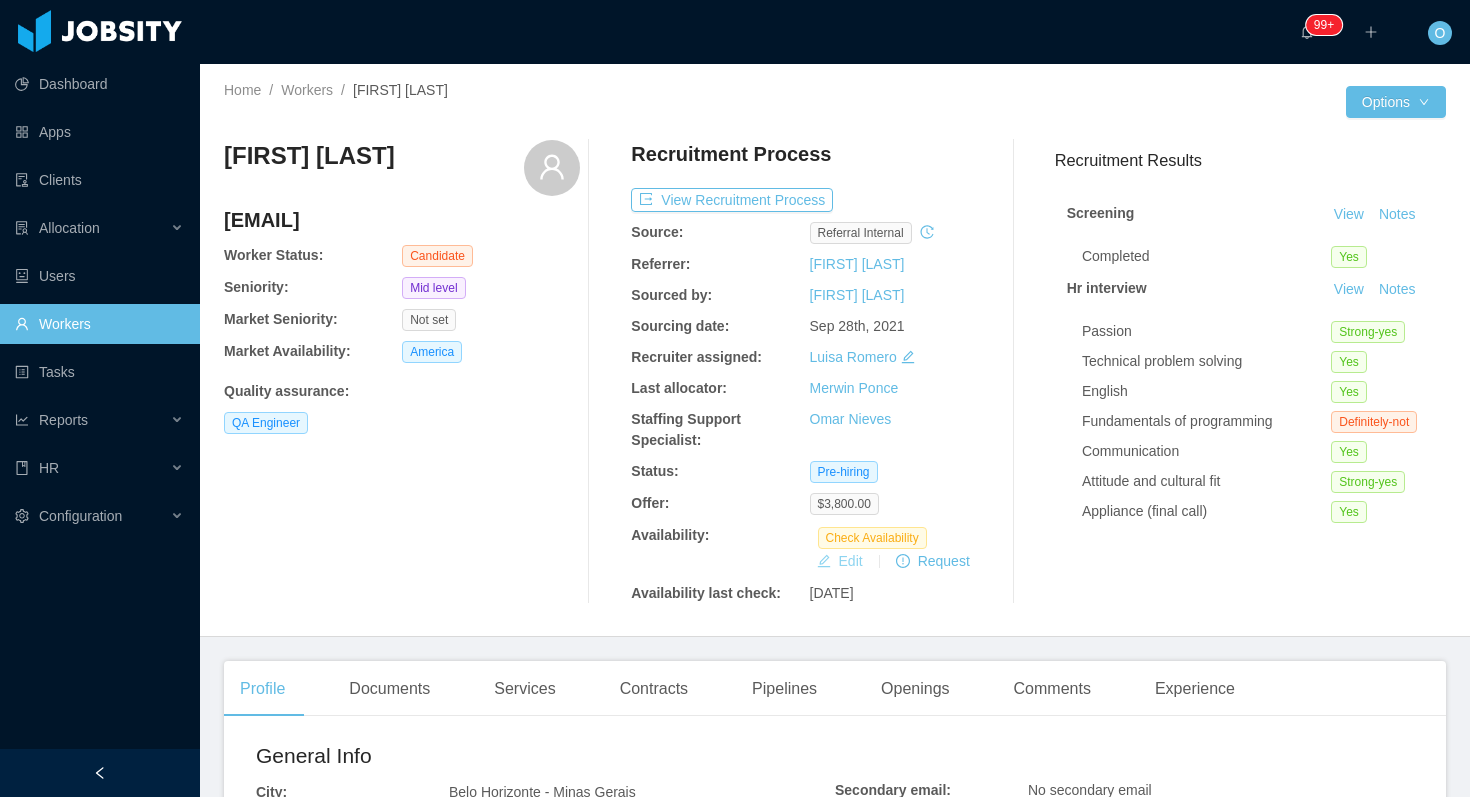 click on "Edit" at bounding box center (840, 561) 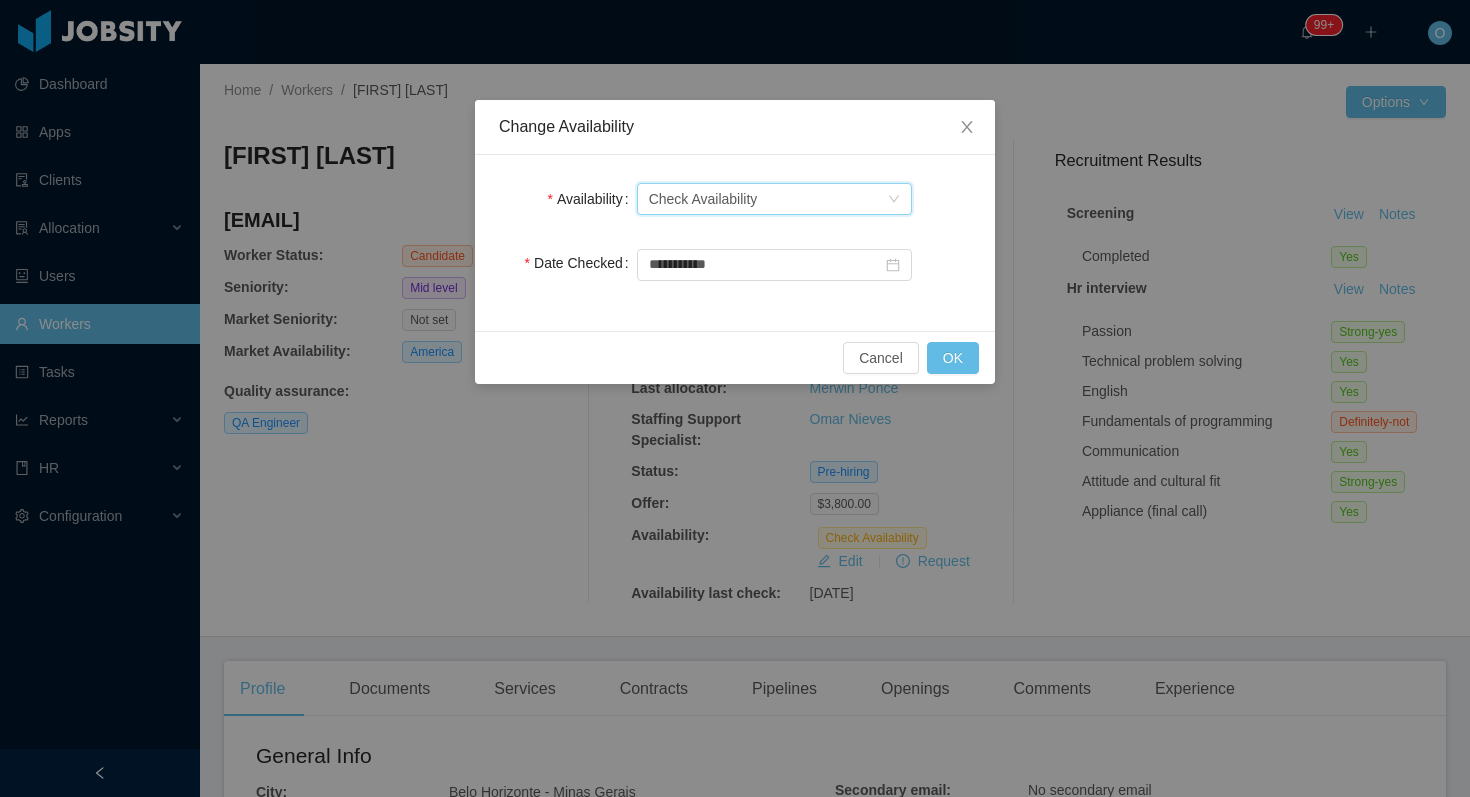 click on "Select one Check Availability" at bounding box center [768, 199] 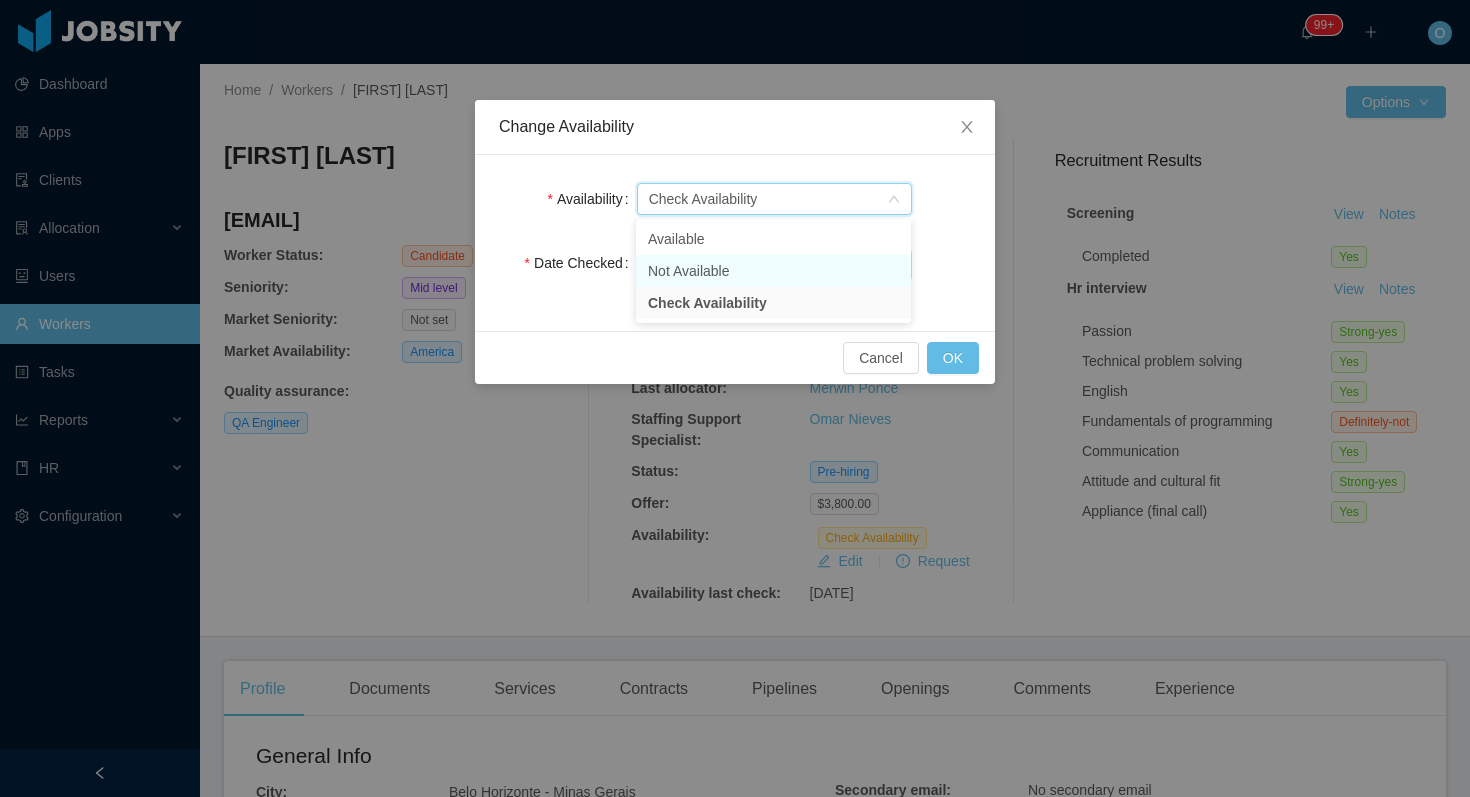 click on "Not Available" at bounding box center [773, 271] 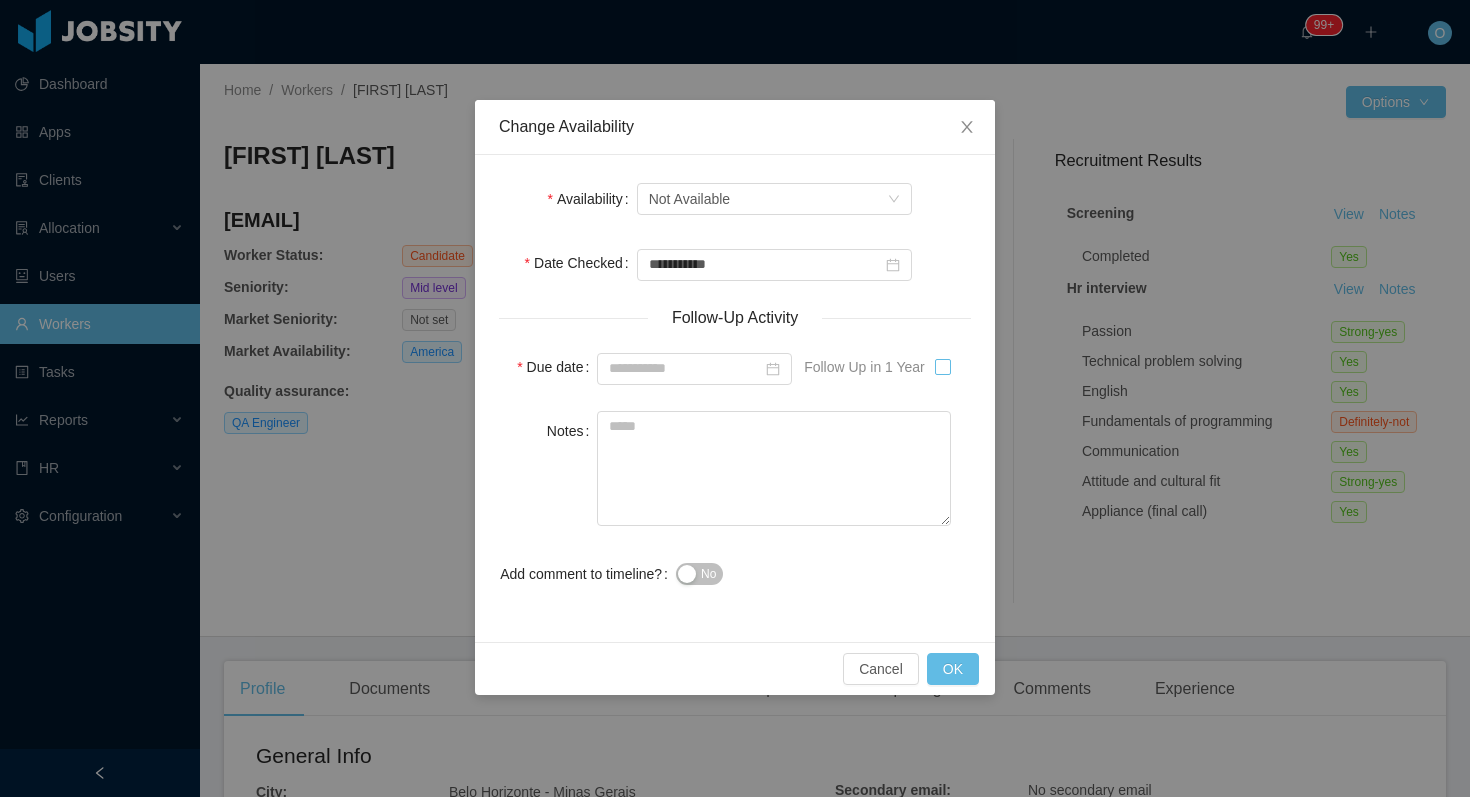 type on "**********" 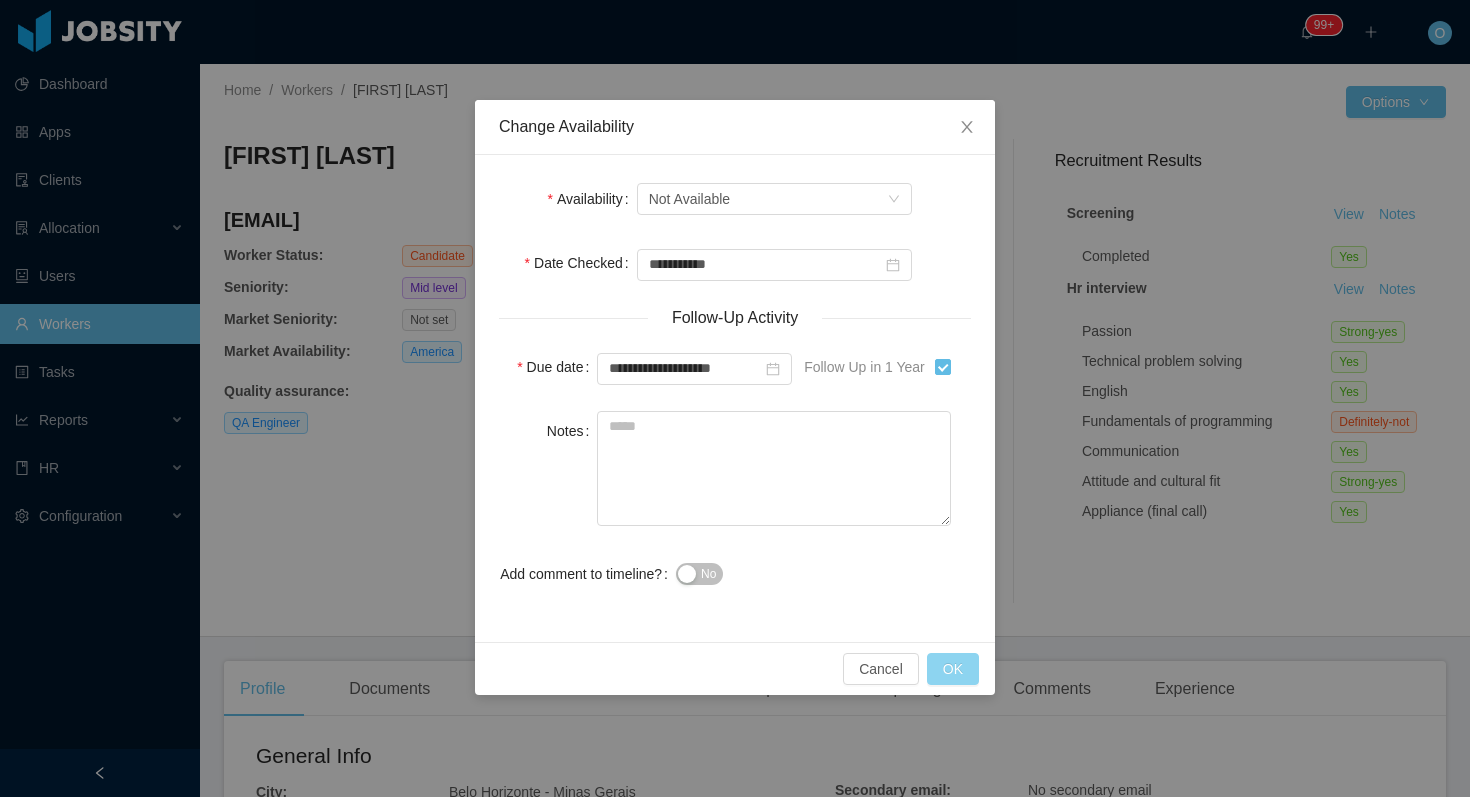 click on "OK" at bounding box center (953, 669) 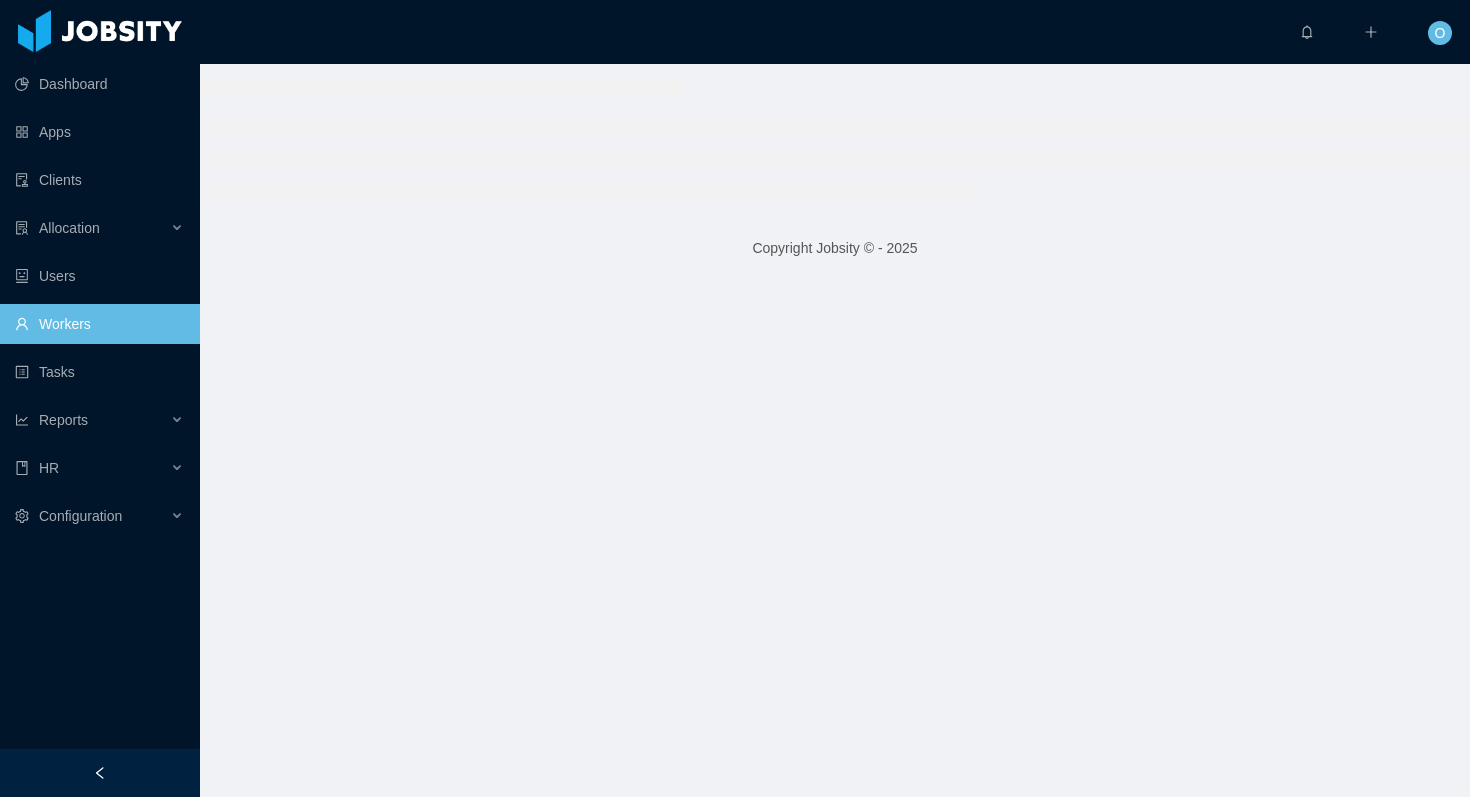 scroll, scrollTop: 0, scrollLeft: 0, axis: both 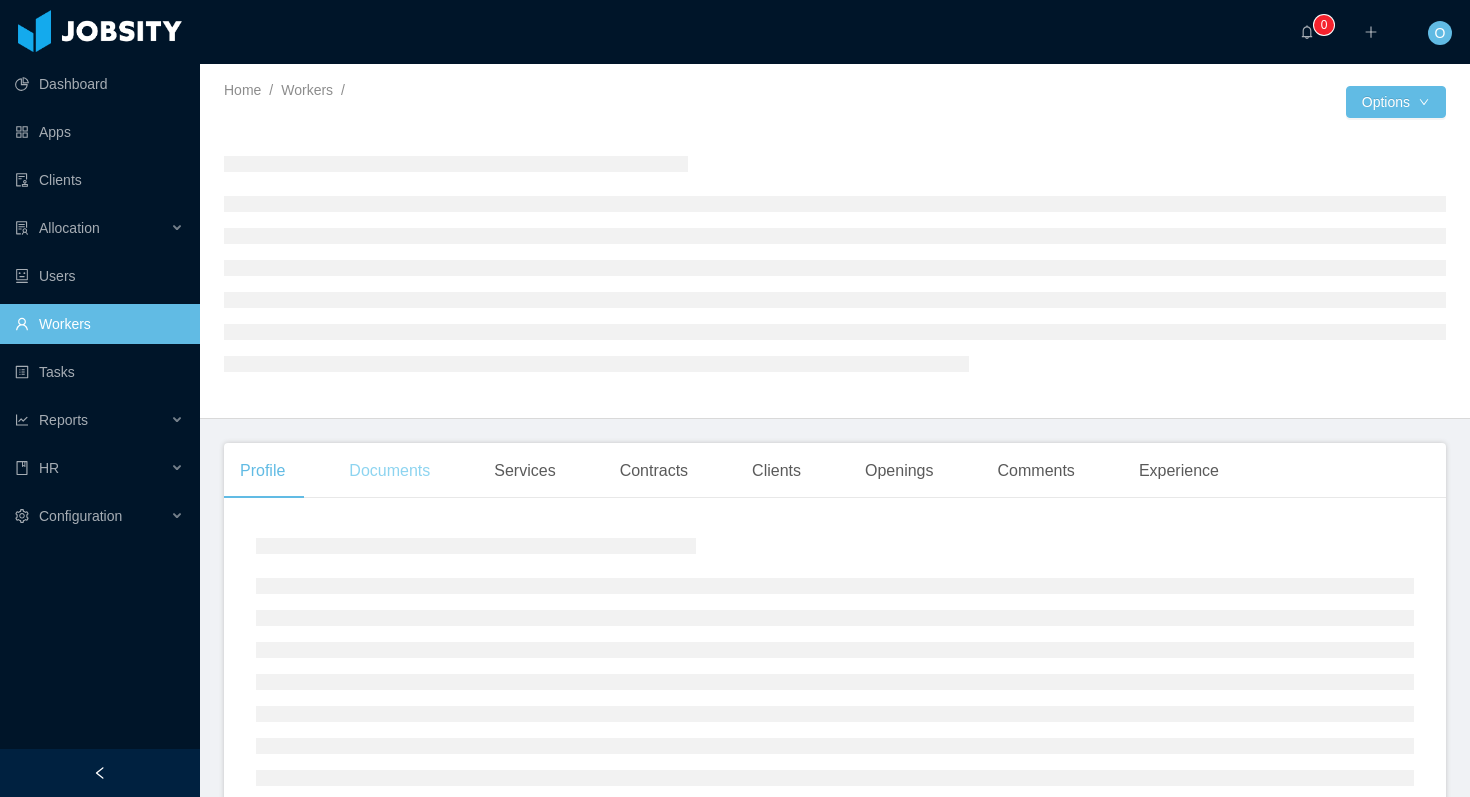 click on "Documents" at bounding box center [389, 471] 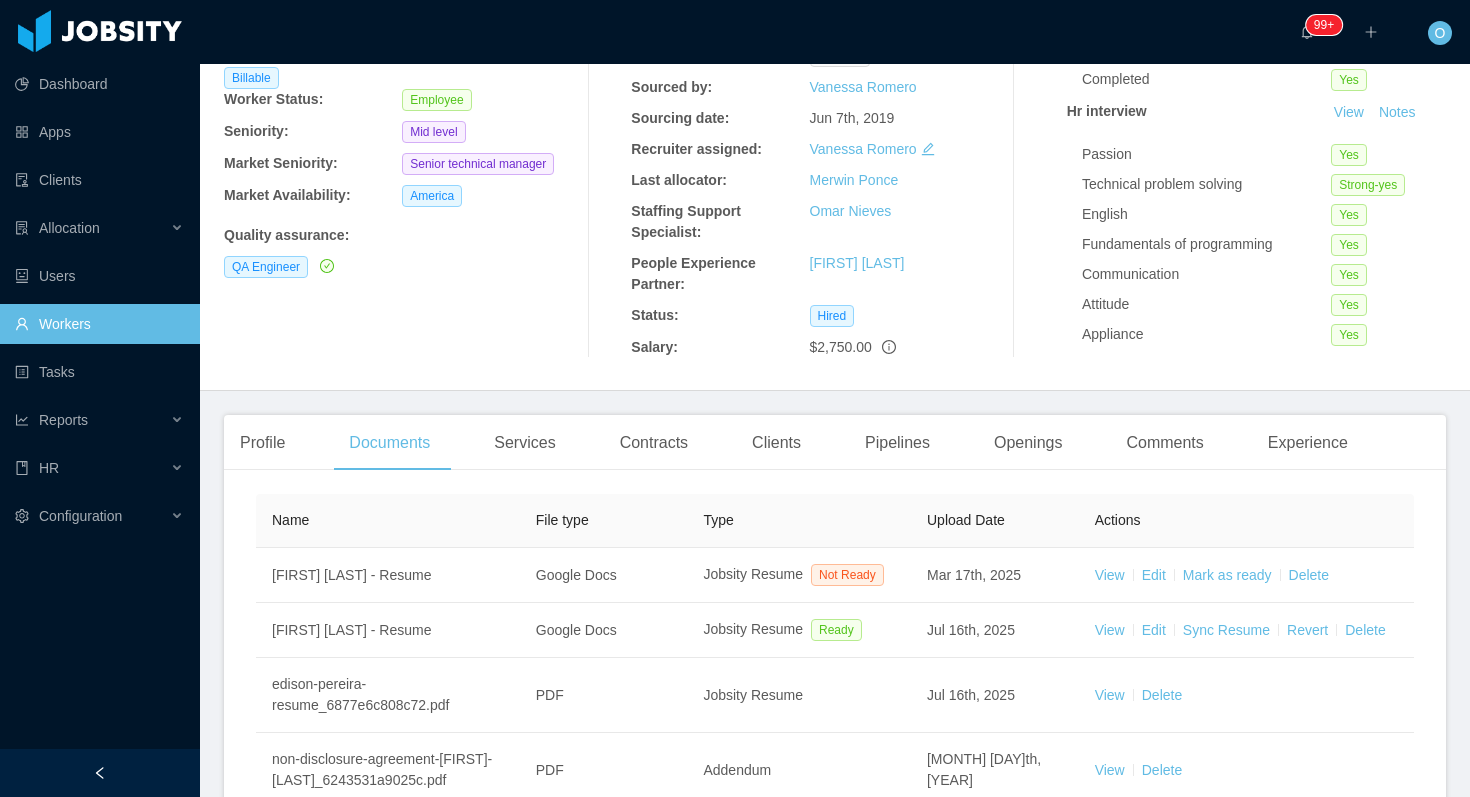 scroll, scrollTop: 277, scrollLeft: 0, axis: vertical 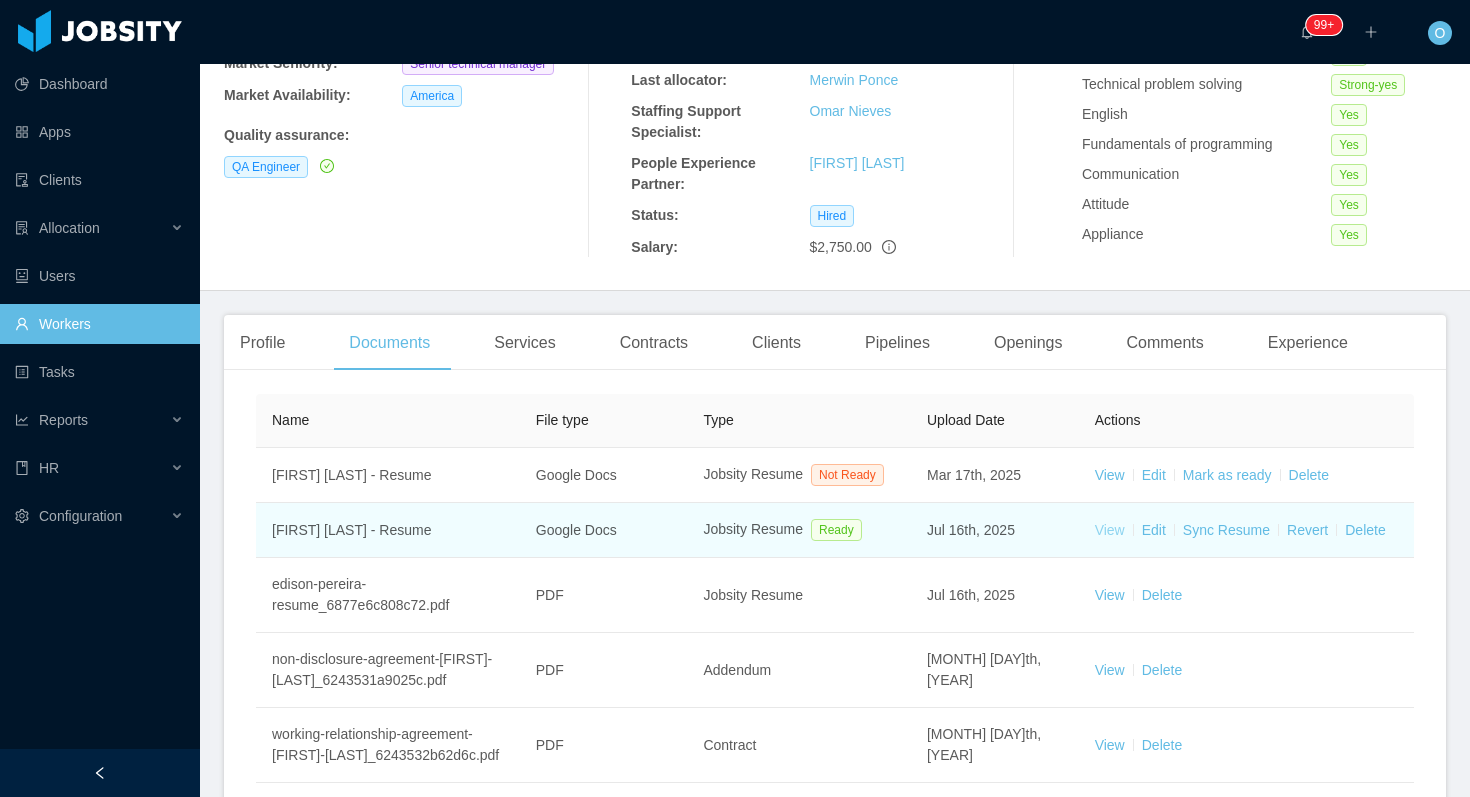 click on "View" at bounding box center [1110, 530] 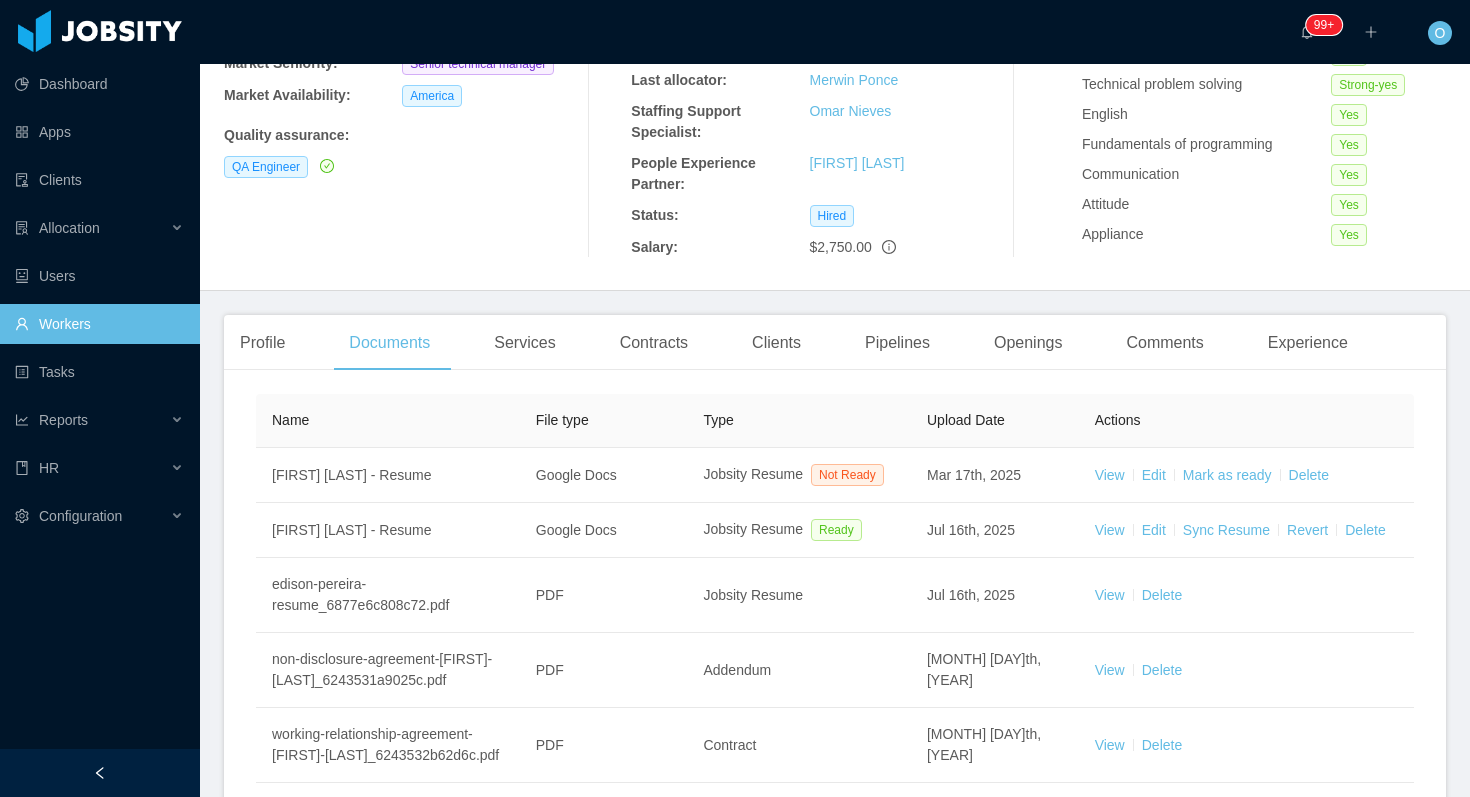 scroll, scrollTop: 0, scrollLeft: 0, axis: both 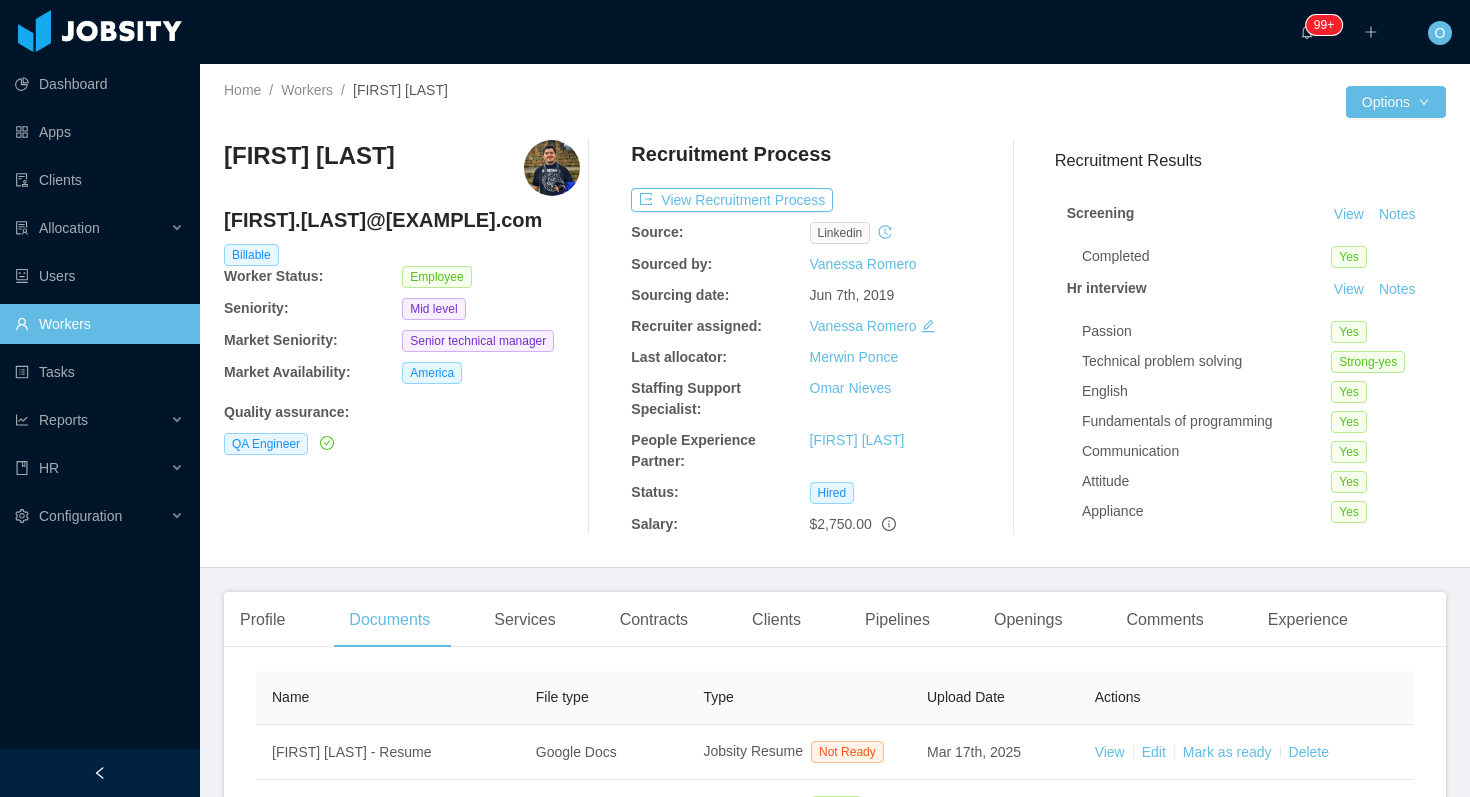 click at bounding box center (1090, 102) 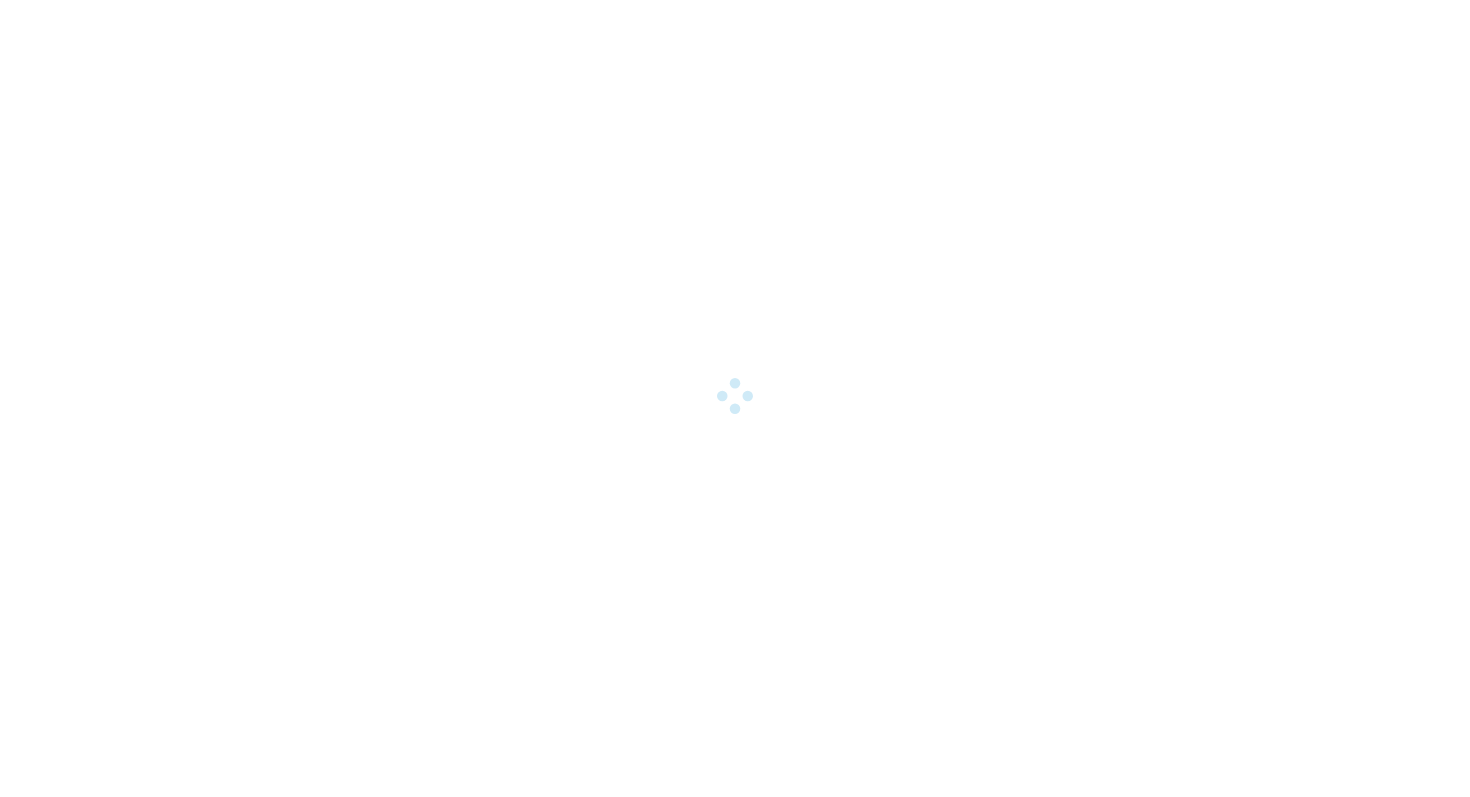 scroll, scrollTop: 0, scrollLeft: 0, axis: both 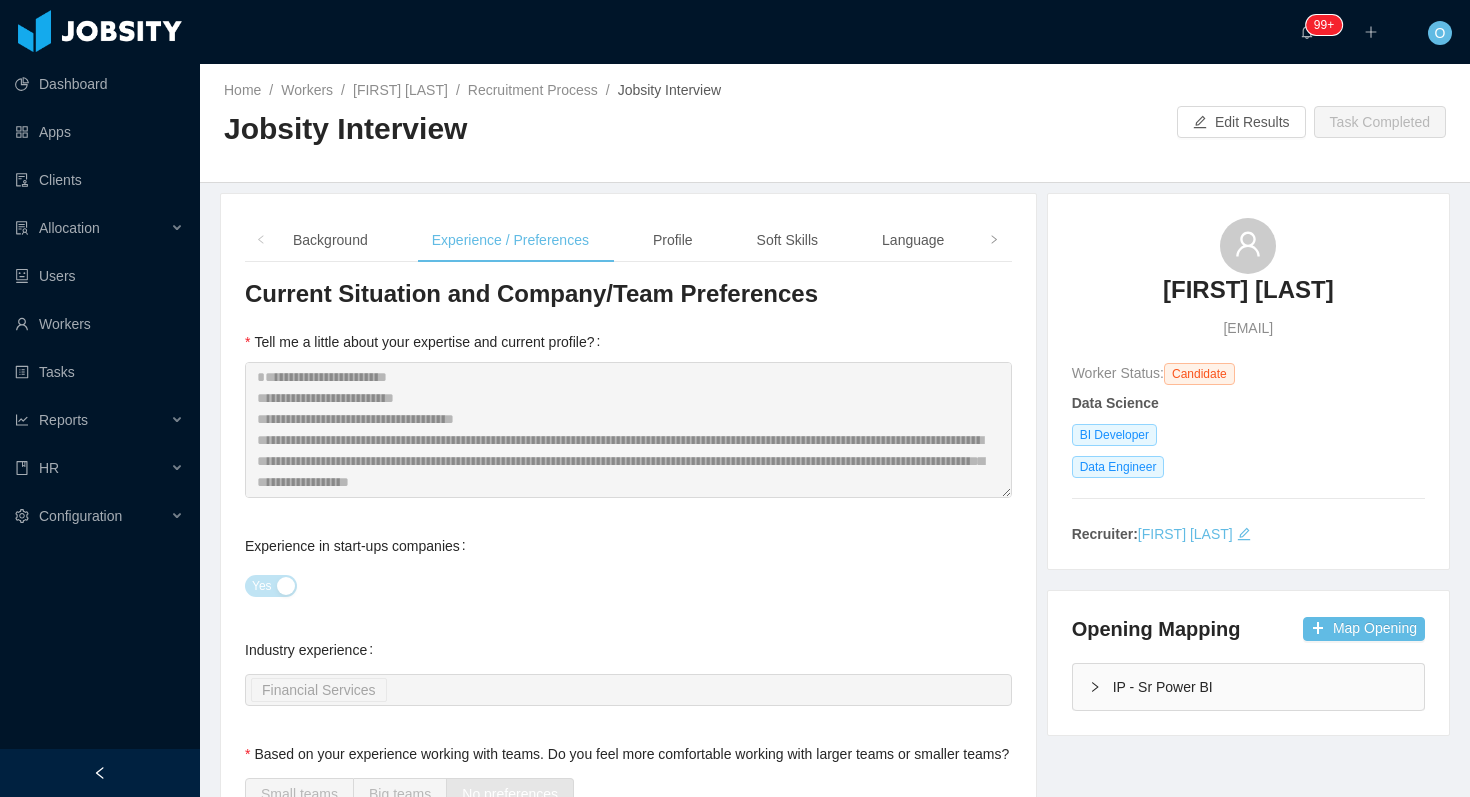 click on "Jobsity Interview" at bounding box center (529, 129) 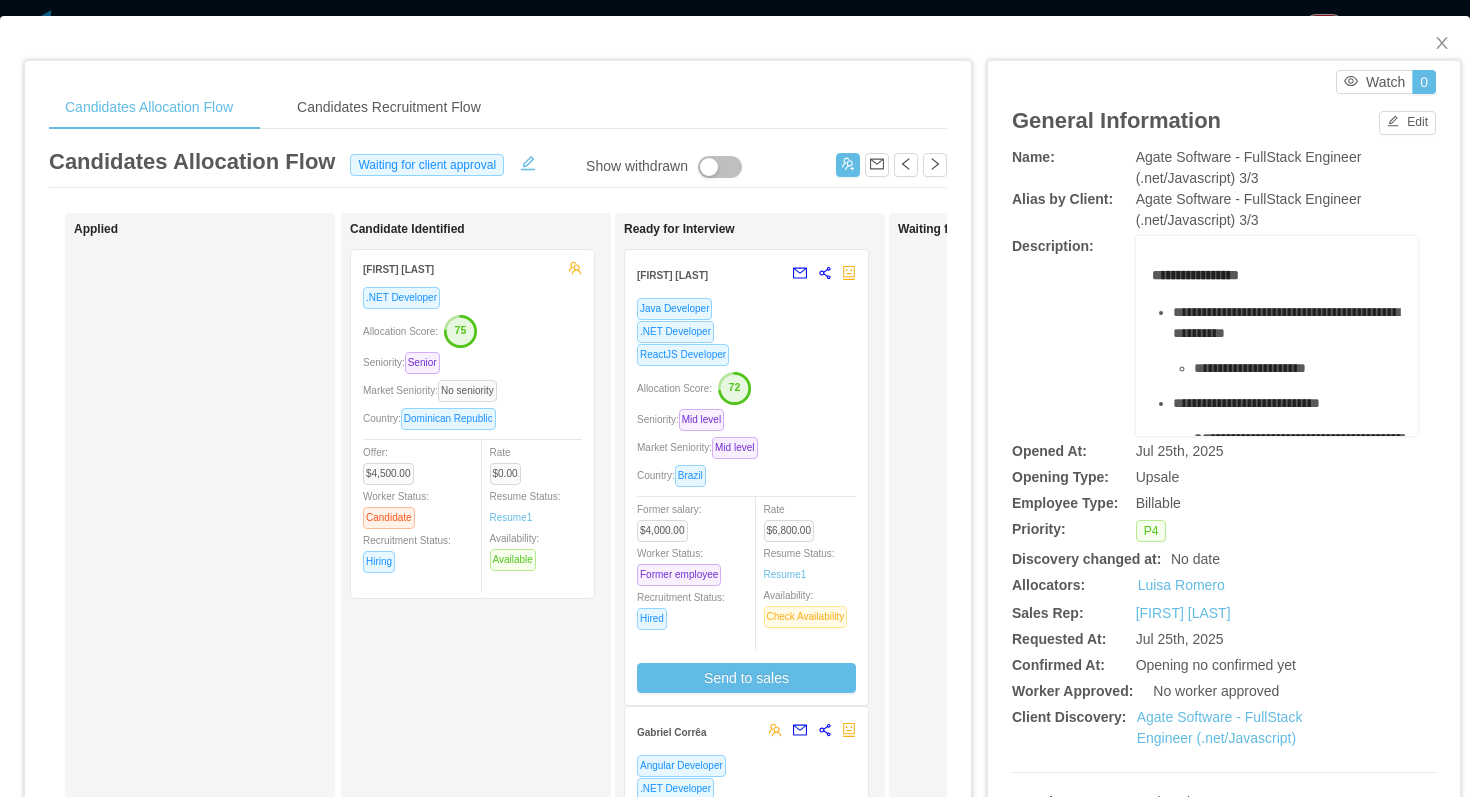 scroll, scrollTop: 0, scrollLeft: 0, axis: both 